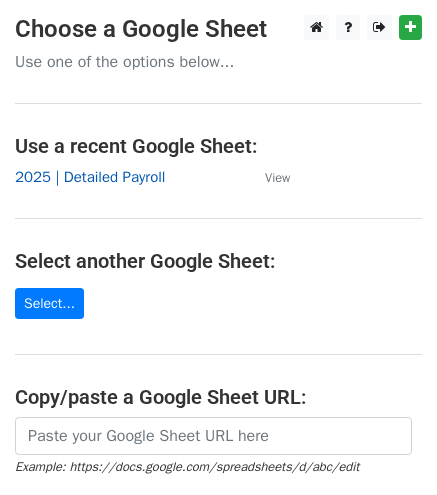 scroll, scrollTop: 0, scrollLeft: 0, axis: both 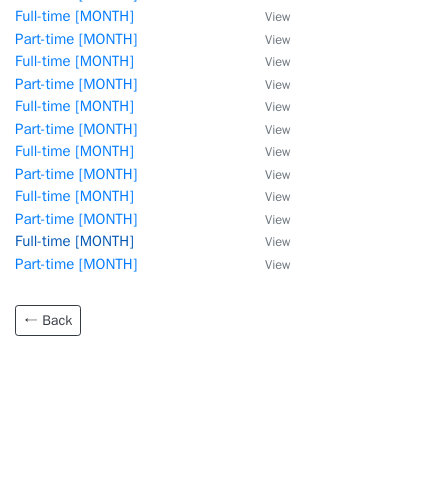 click on "Full-time July" at bounding box center (74, 241) 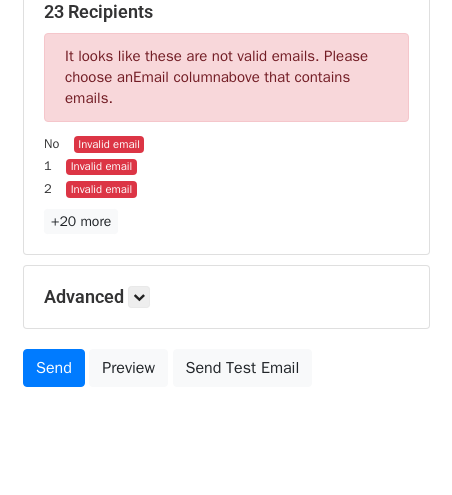 scroll, scrollTop: 457, scrollLeft: 0, axis: vertical 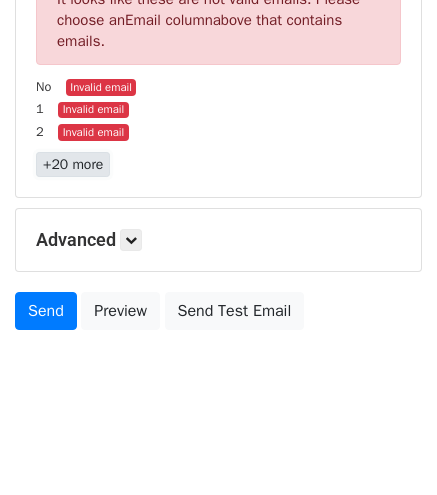 click on "+20 more" at bounding box center [73, 164] 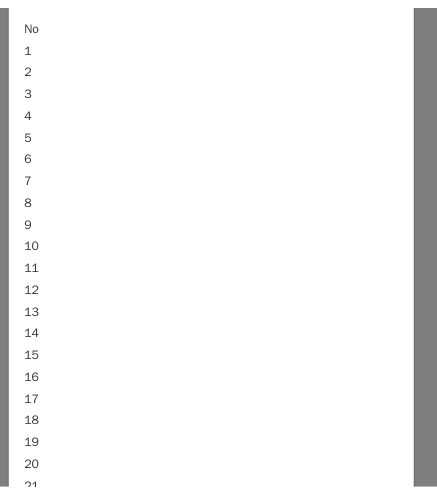 scroll, scrollTop: 0, scrollLeft: 0, axis: both 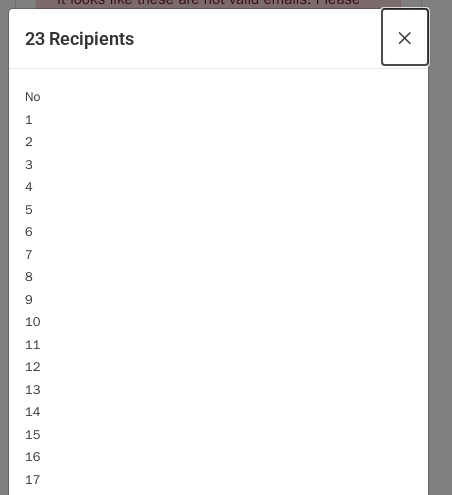 click on "×" at bounding box center (405, 37) 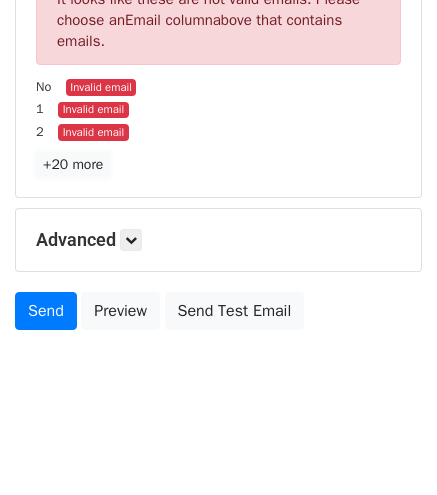 scroll, scrollTop: 357, scrollLeft: 0, axis: vertical 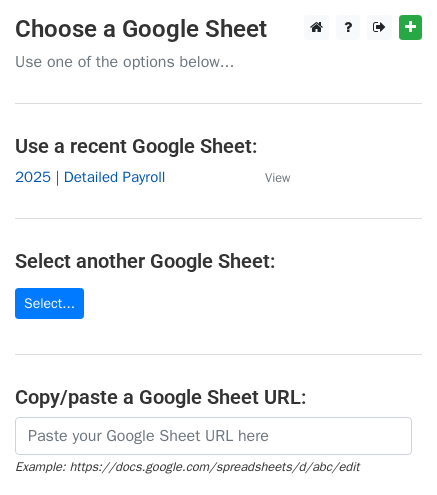 click on "2025 | Detailed Payroll" at bounding box center (90, 177) 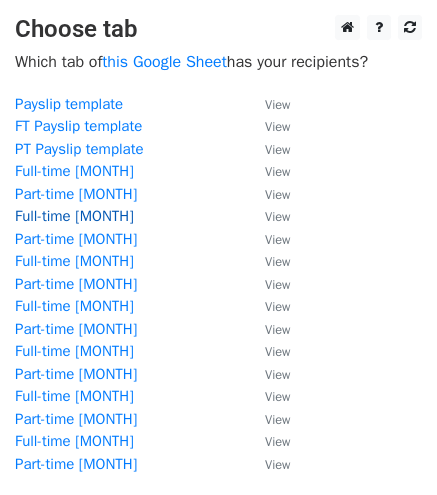 scroll, scrollTop: 200, scrollLeft: 0, axis: vertical 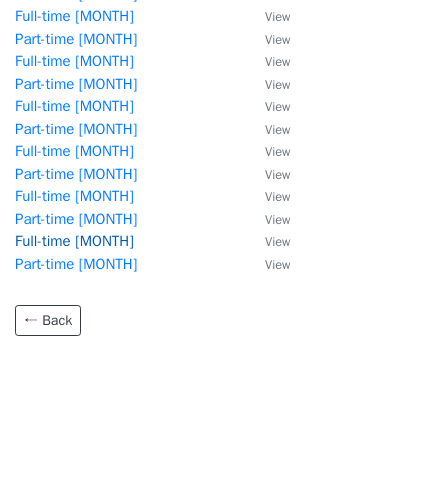 click on "Full-time July" at bounding box center (74, 241) 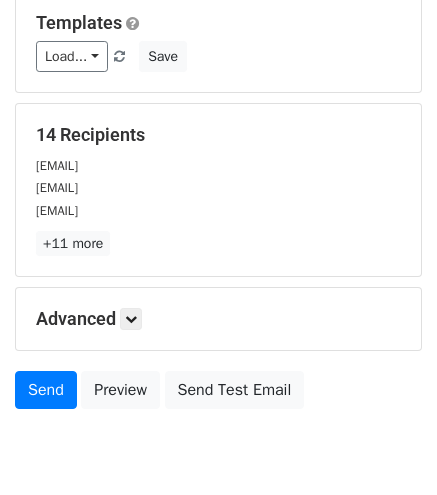 scroll, scrollTop: 357, scrollLeft: 0, axis: vertical 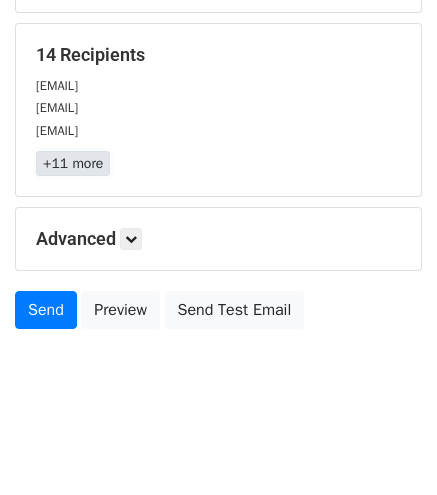 click on "+11 more" at bounding box center [73, 163] 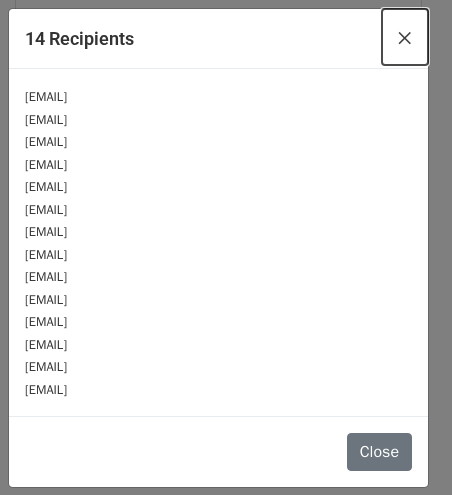 click on "×" at bounding box center [405, 37] 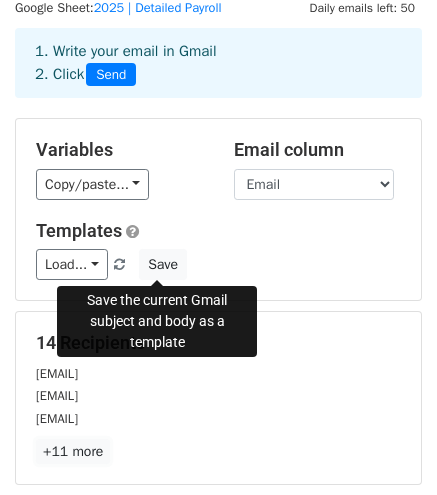 scroll, scrollTop: 100, scrollLeft: 0, axis: vertical 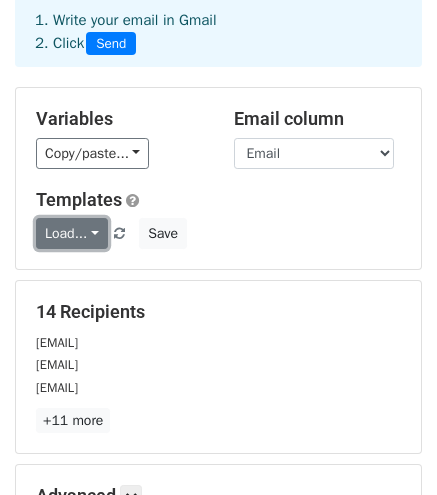click on "Load..." at bounding box center (72, 233) 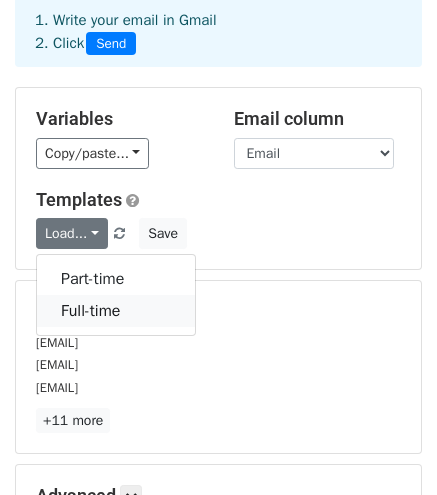 click on "Full-time" at bounding box center [116, 311] 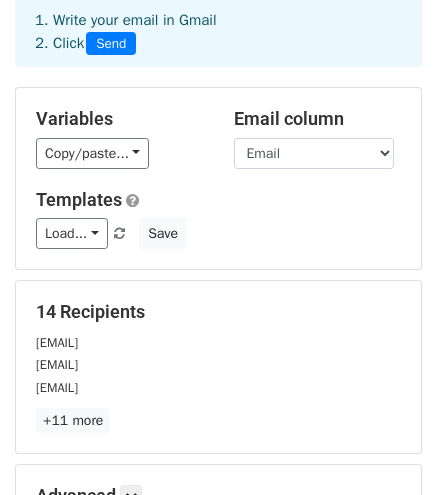 scroll, scrollTop: 0, scrollLeft: 0, axis: both 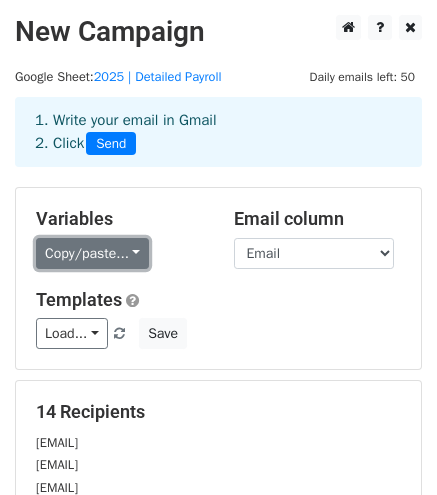 click on "Copy/paste..." at bounding box center (92, 253) 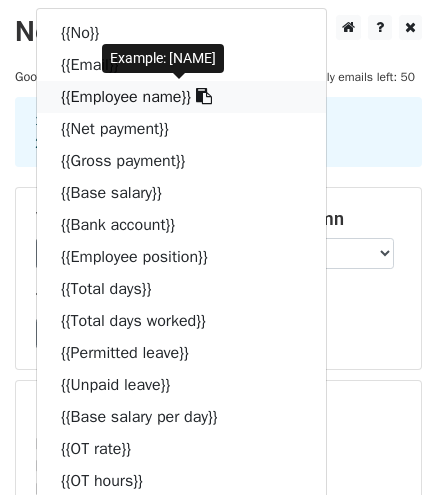 click on "{{Employee name}}" at bounding box center (181, 97) 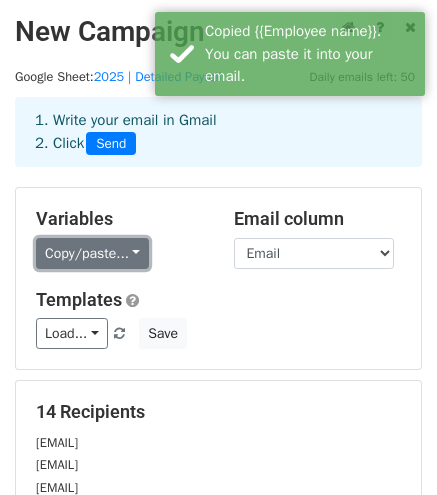 click on "Copy/paste..." at bounding box center [92, 253] 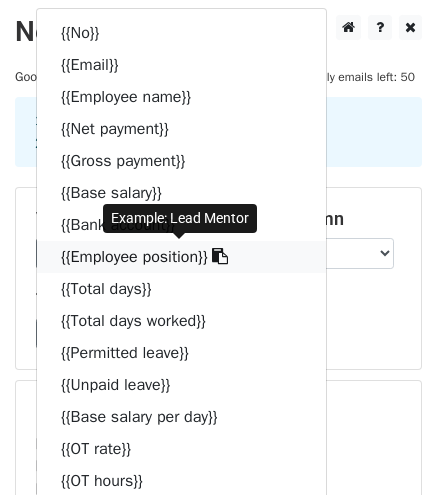 click on "{{Employee position}}" at bounding box center [181, 257] 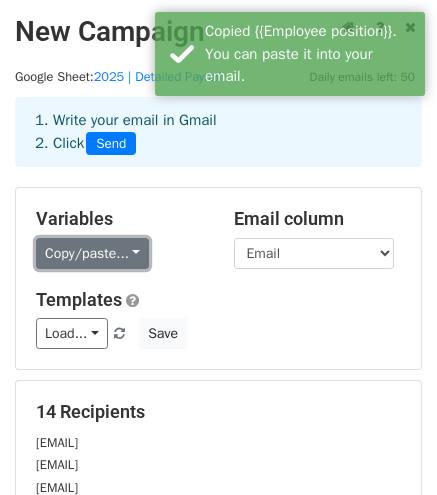 click on "Copy/paste..." at bounding box center [92, 253] 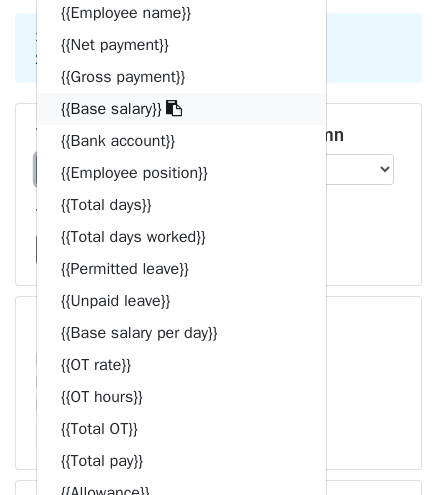 scroll, scrollTop: 0, scrollLeft: 0, axis: both 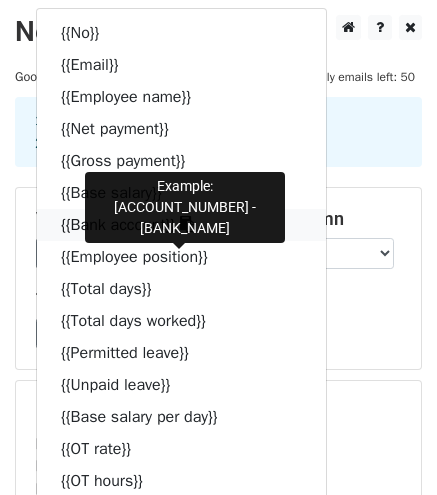 click on "{{Bank account}}" at bounding box center [181, 225] 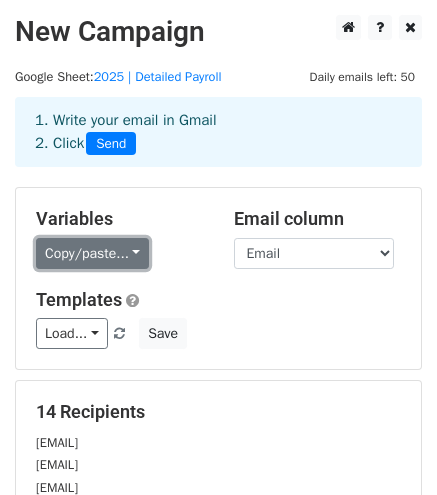 click on "Copy/paste..." at bounding box center [92, 253] 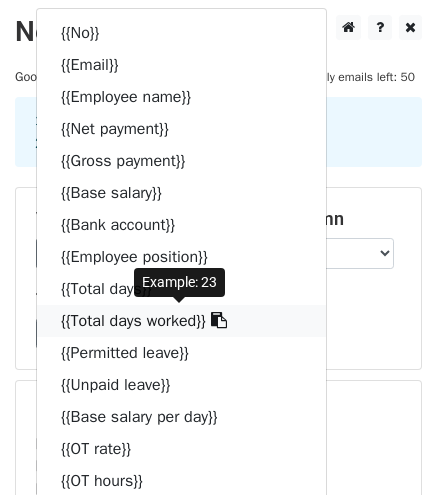 click on "{{Total days worked}}" at bounding box center (181, 321) 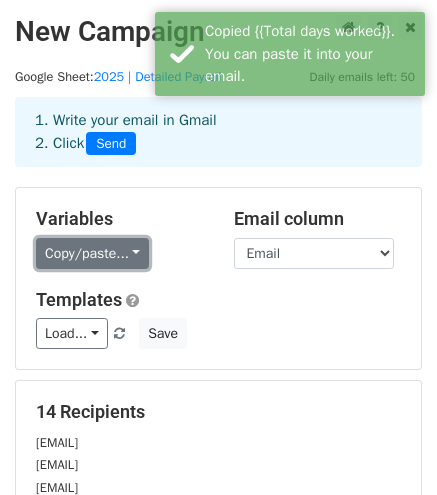 click on "Copy/paste..." at bounding box center (92, 253) 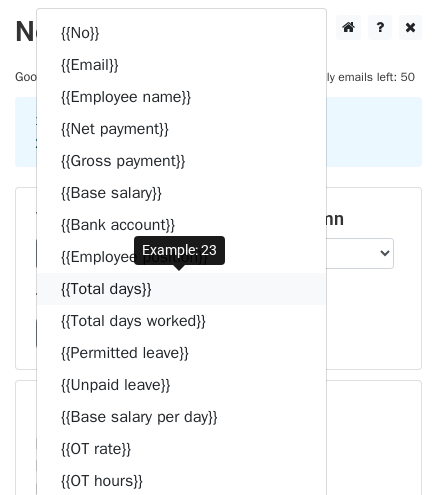 click on "{{Total days}}" at bounding box center (181, 289) 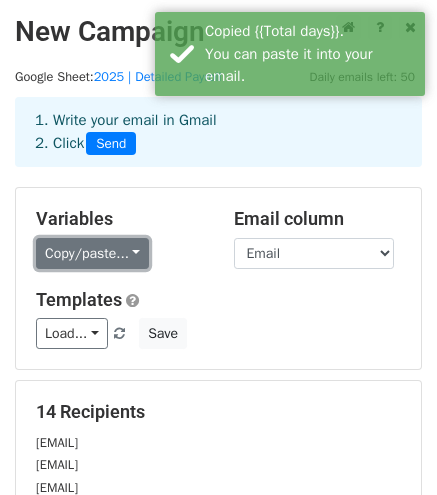 click on "Copy/paste..." at bounding box center [92, 253] 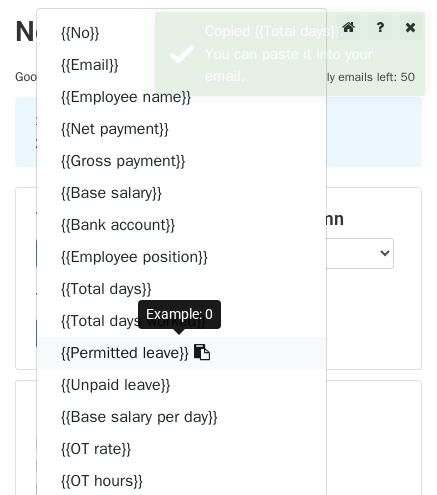 click on "{{Permitted leave}}" at bounding box center [181, 353] 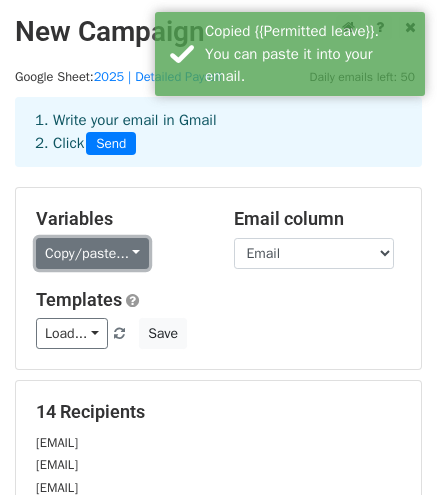 click on "Copy/paste..." at bounding box center (92, 253) 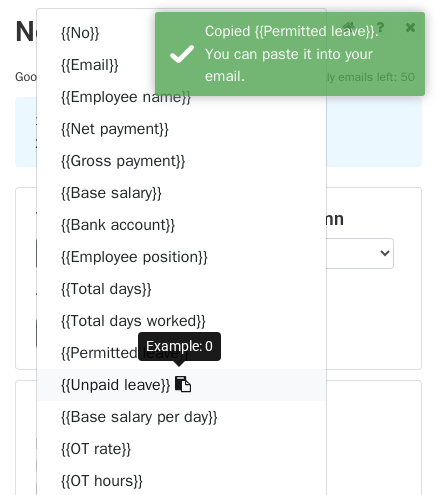 click on "{{Unpaid leave}}" at bounding box center [181, 385] 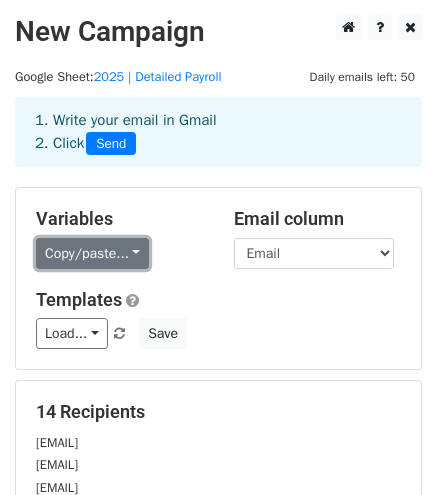 click on "Copy/paste..." at bounding box center [92, 253] 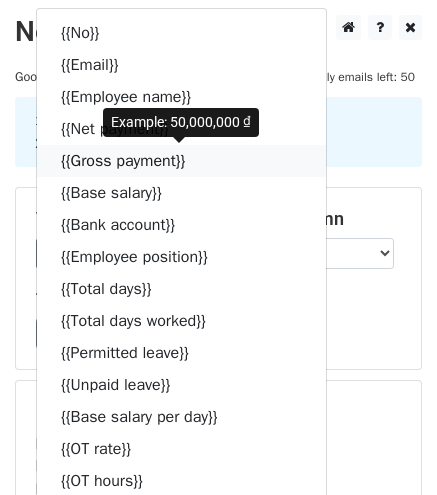 click on "{{Gross payment}}" at bounding box center (181, 161) 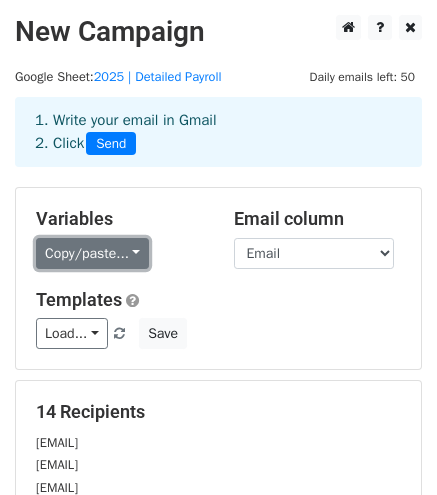 click on "Copy/paste..." at bounding box center [92, 253] 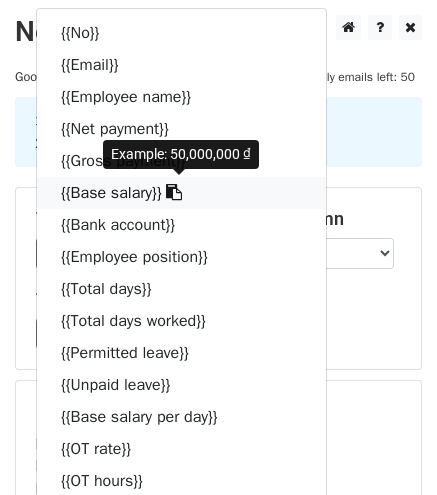 click on "{{Base salary}}" at bounding box center (181, 193) 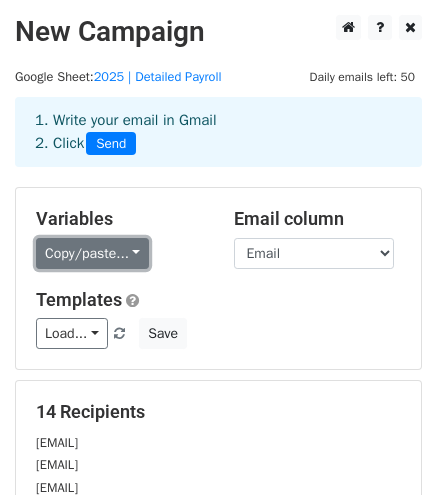 click on "Copy/paste..." at bounding box center [92, 253] 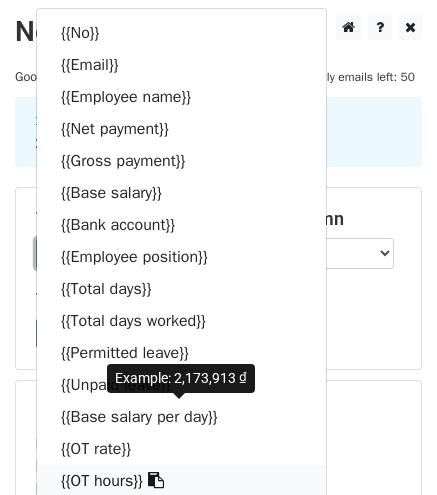 scroll, scrollTop: 100, scrollLeft: 0, axis: vertical 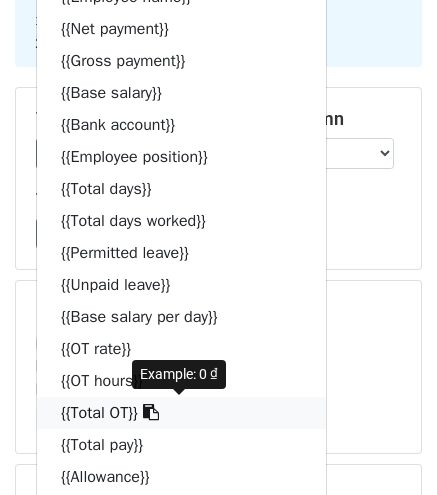 click on "{{Total OT}}" at bounding box center [181, 413] 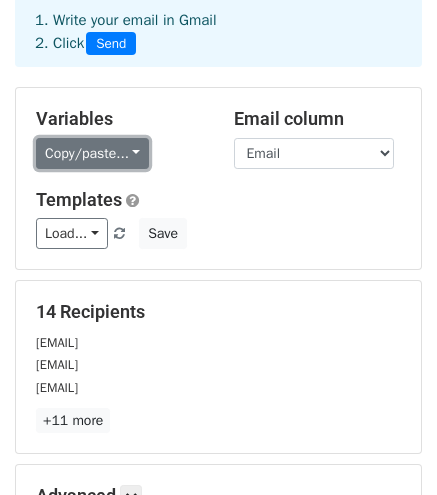 click on "Copy/paste..." at bounding box center [92, 153] 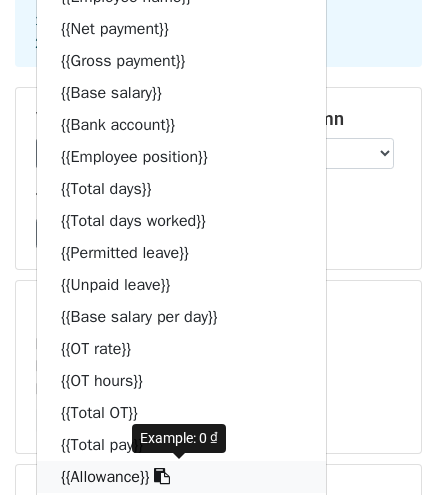 click on "{{Allowance}}" at bounding box center [181, 477] 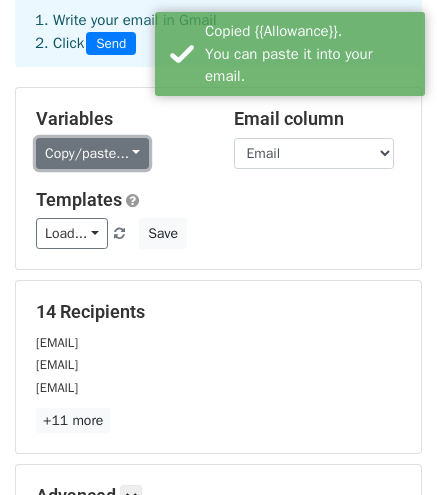 click on "Copy/paste..." at bounding box center (92, 153) 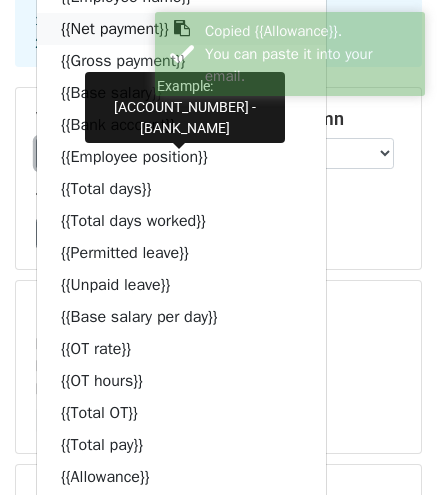 scroll, scrollTop: 0, scrollLeft: 0, axis: both 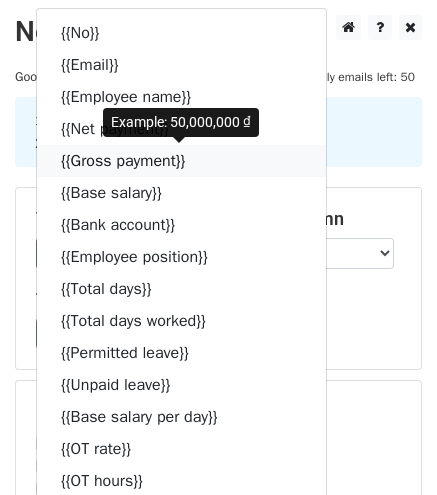 click at bounding box center [198, 160] 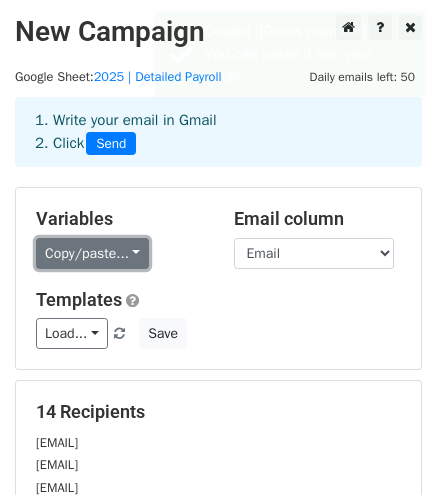 click on "Copy/paste..." at bounding box center (92, 253) 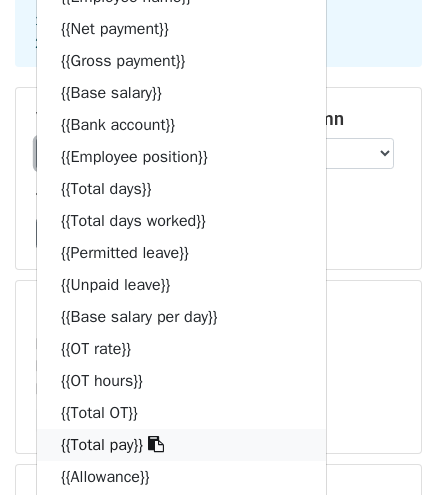 scroll, scrollTop: 361, scrollLeft: 0, axis: vertical 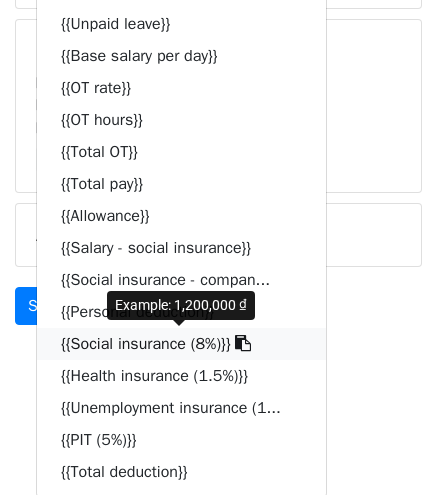 click on "{{Social insurance (8%)}}" at bounding box center [181, 344] 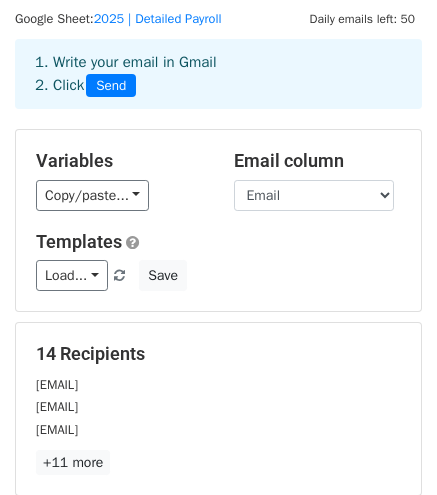 scroll, scrollTop: 57, scrollLeft: 0, axis: vertical 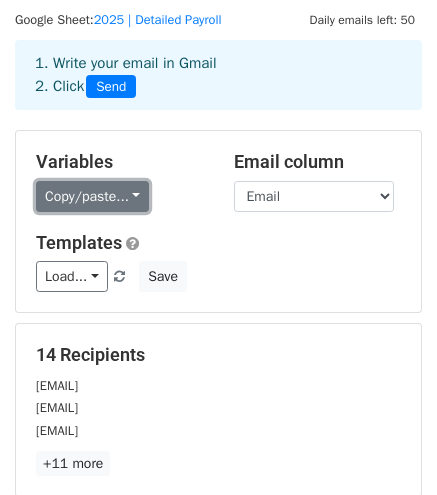 click on "Copy/paste..." at bounding box center [92, 196] 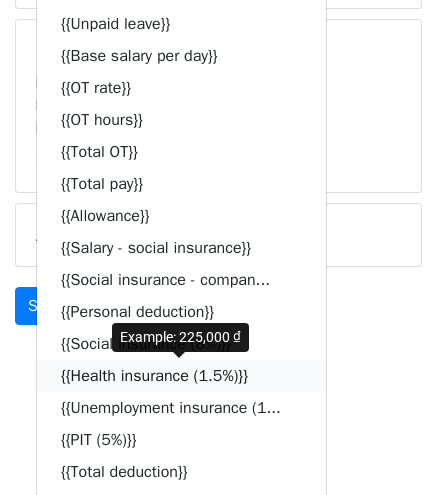 click on "{{Health insurance (1.5%)}}" at bounding box center [181, 376] 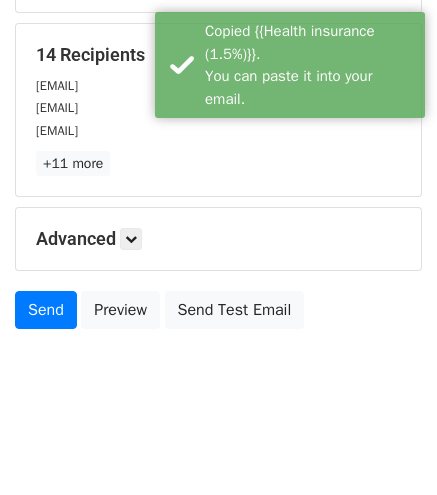 scroll, scrollTop: 57, scrollLeft: 0, axis: vertical 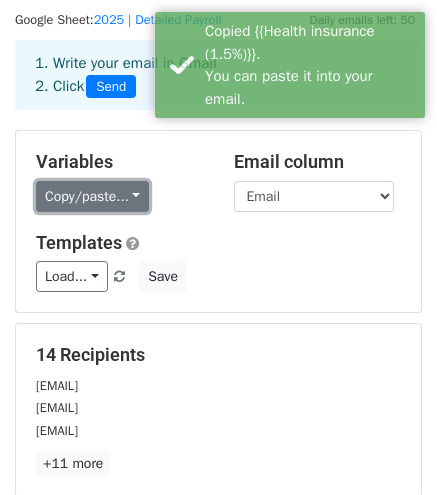 click on "Copy/paste..." at bounding box center [92, 196] 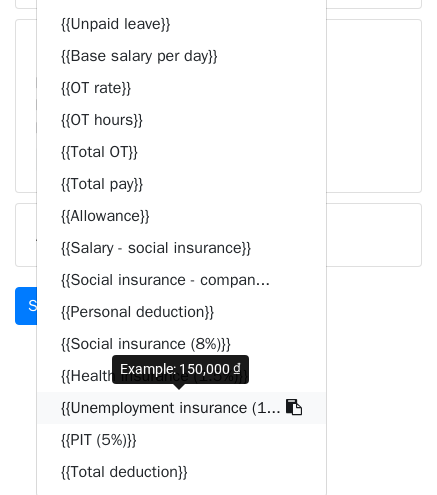click on "{{Unemployment insurance (1..." at bounding box center [181, 408] 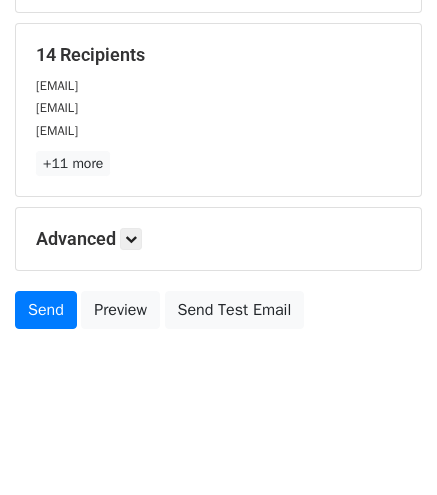 scroll, scrollTop: 157, scrollLeft: 0, axis: vertical 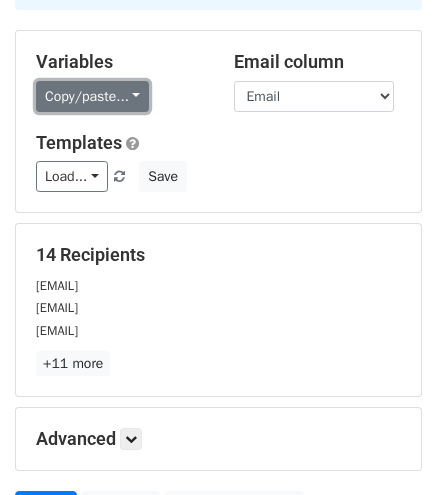 click on "Copy/paste..." at bounding box center [92, 96] 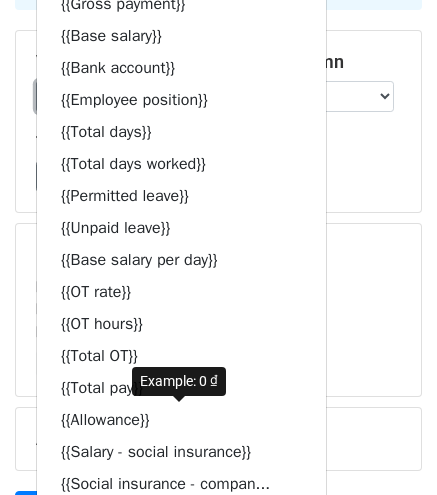 scroll, scrollTop: 361, scrollLeft: 0, axis: vertical 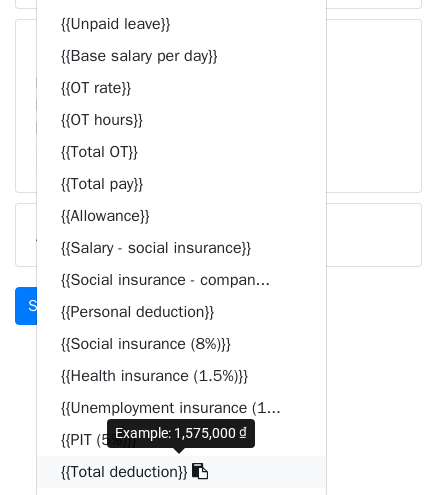 click on "{{Total deduction}}" at bounding box center (181, 472) 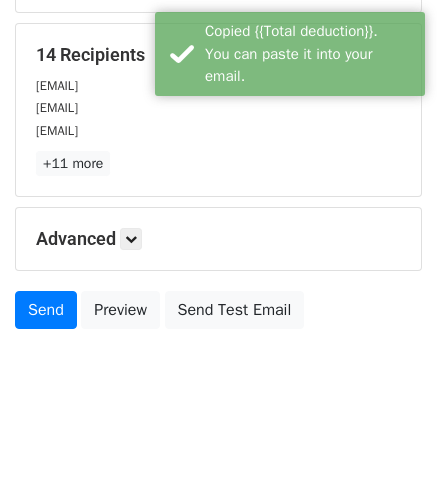 scroll, scrollTop: 157, scrollLeft: 0, axis: vertical 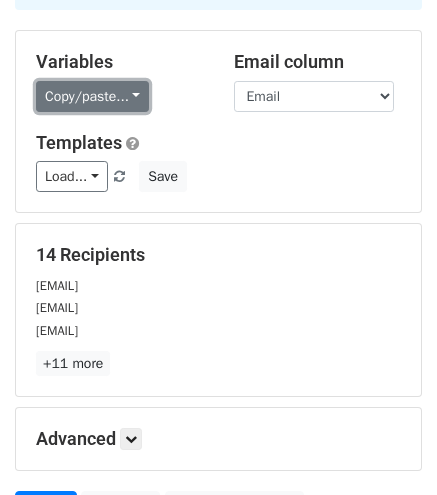 click on "Copy/paste..." at bounding box center (92, 96) 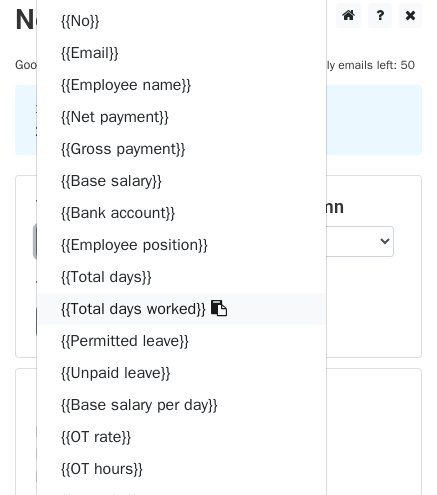 scroll, scrollTop: 0, scrollLeft: 0, axis: both 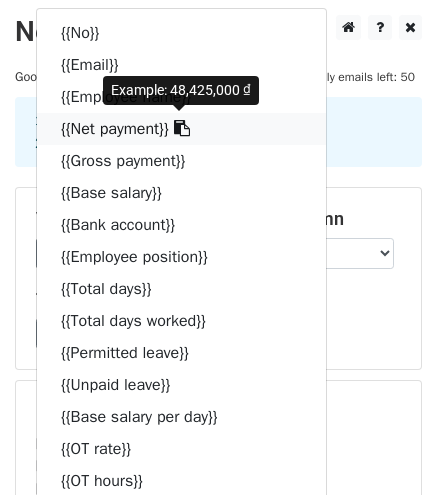 click on "{{Net payment}}" at bounding box center (181, 129) 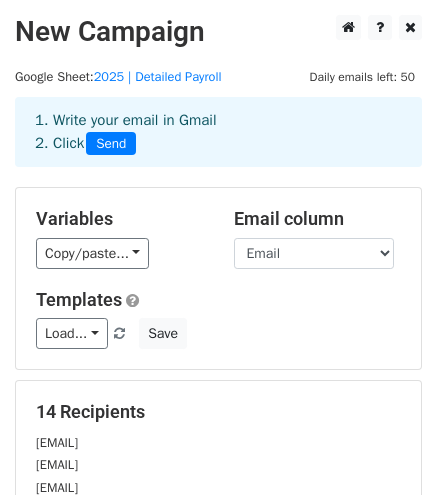 scroll, scrollTop: 357, scrollLeft: 0, axis: vertical 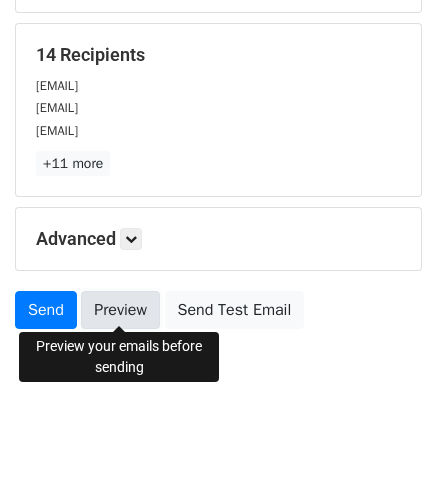 click on "Preview" at bounding box center [120, 310] 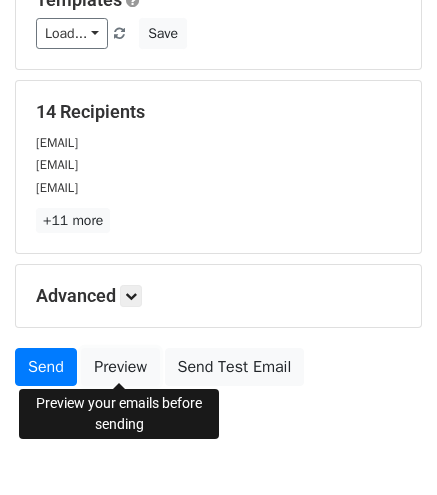 scroll, scrollTop: 357, scrollLeft: 0, axis: vertical 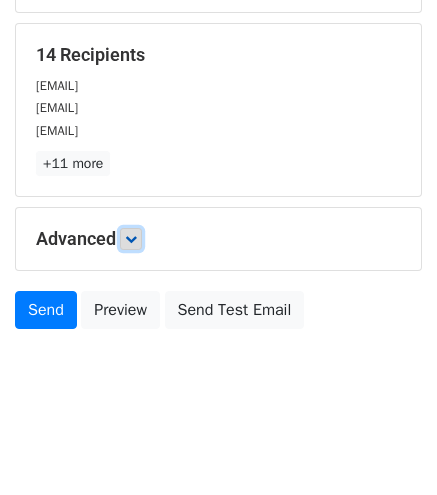 click at bounding box center (131, 239) 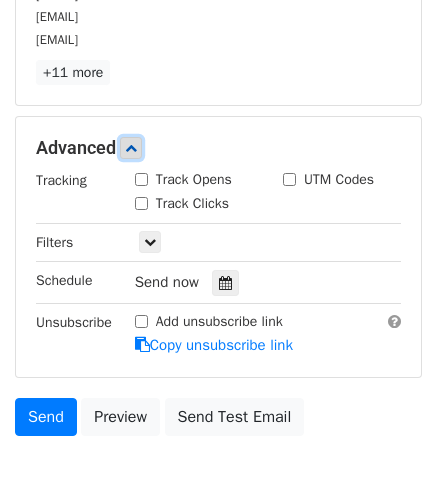 scroll, scrollTop: 457, scrollLeft: 0, axis: vertical 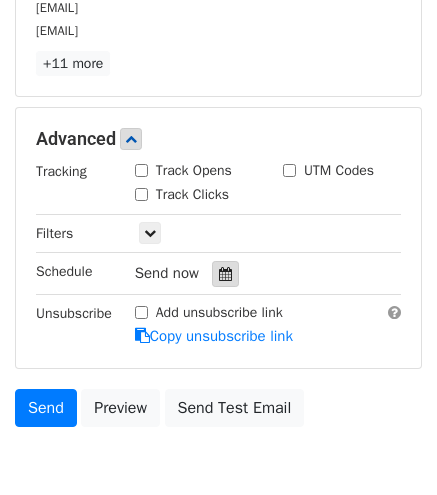 click at bounding box center [225, 274] 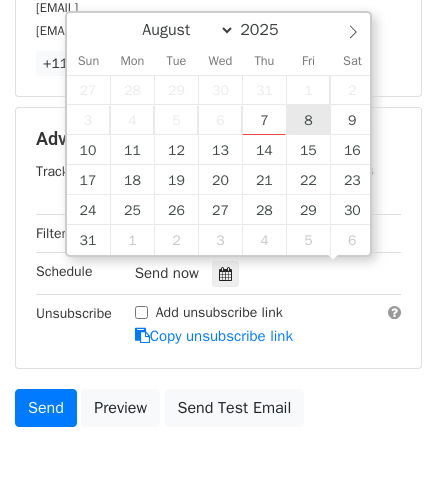 scroll, scrollTop: 0, scrollLeft: 0, axis: both 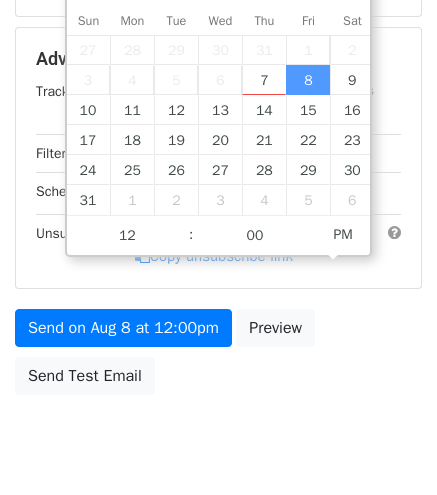click on "Variables
Copy/paste...
{{No}}
{{Email}}
{{Employee name}}
{{Net payment}}
{{Gross payment}}
{{Base salary}}
{{Bank account}}
{{Employee position}}
{{Total days}}
{{Total days worked}}
{{Permitted leave}}
{{Unpaid leave}}
{{Base salary per day}}
{{OT rate}}
{{OT hours}}
{{Total OT}}
{{Total pay}}
{{Allowance}}
{{Salary - social insurance}}
{{Social insurance - compan...
{{Personal deduction}}
{{Social insurance (8%)}}
{{Health insurance (1.5%)}}
{{Unemployment insurance (1...
{{PIT (5%)}}
{{Total deduction}}
Email column
No
Email
Employee name
Net payment
Gross payment
Base salary
Bank account
Employee position
Total days
Total days worked
Permitted leave
Unpaid leave
Base salary per day
OT rate
OT hours
Total OT
Total pay
Allowance
Salary - social insurance" at bounding box center (218, 67) 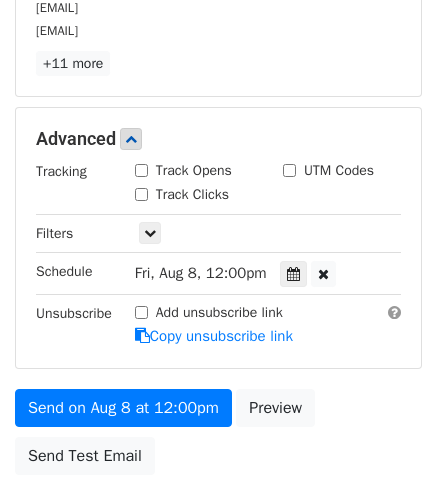 click on "Fri, Aug 8, 12:00pm" at bounding box center (201, 273) 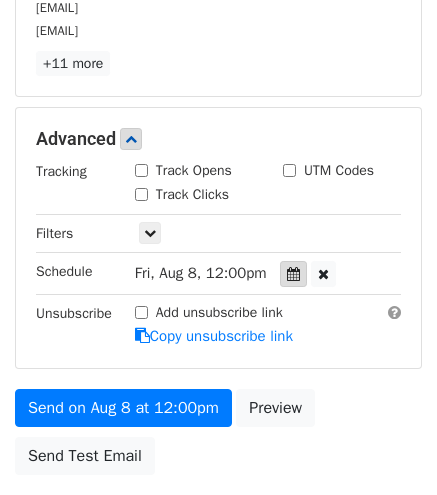 click at bounding box center [293, 274] 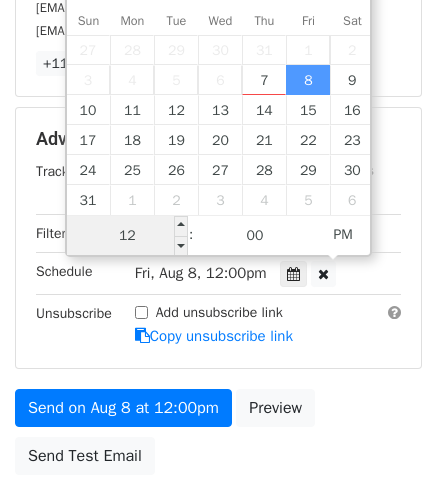 click on "12" at bounding box center (128, 236) 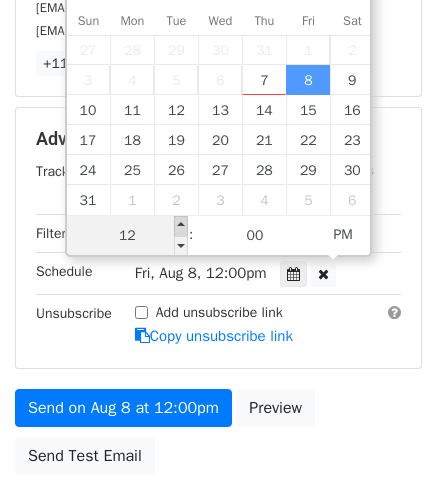 type on "2025-08-08 13:00" 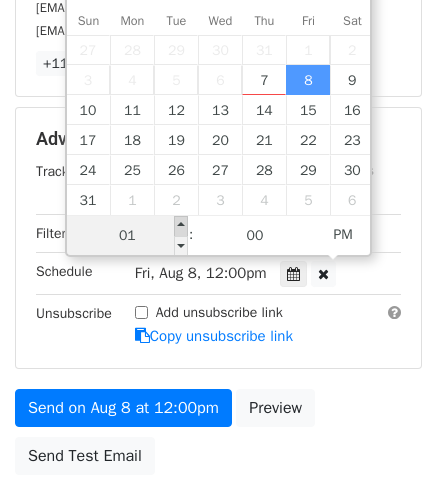 click at bounding box center (181, 226) 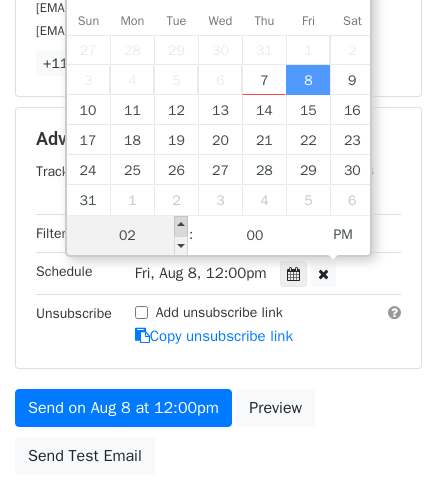 click at bounding box center [181, 226] 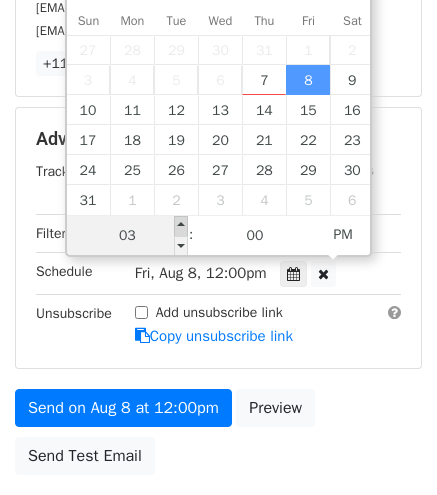 click at bounding box center [181, 226] 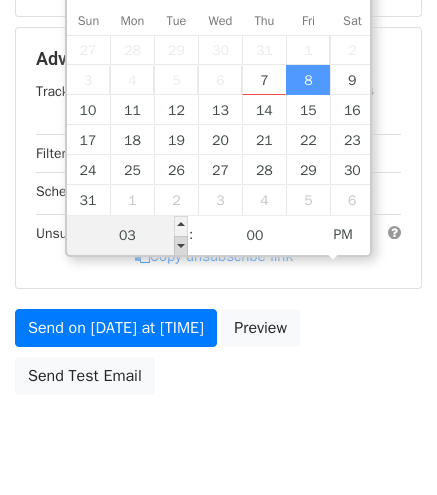 type on "2025-08-08 14:00" 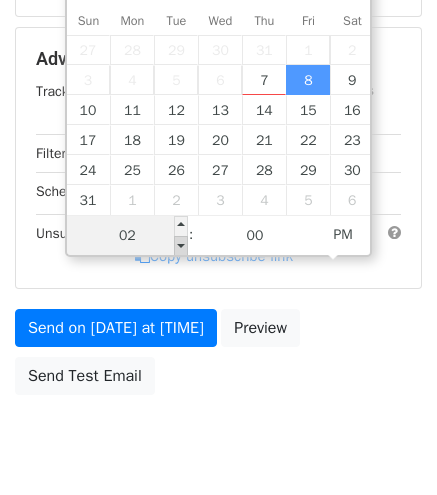 click at bounding box center (181, 246) 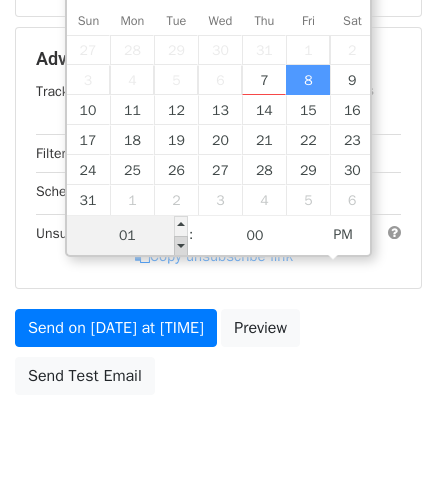 click at bounding box center (181, 246) 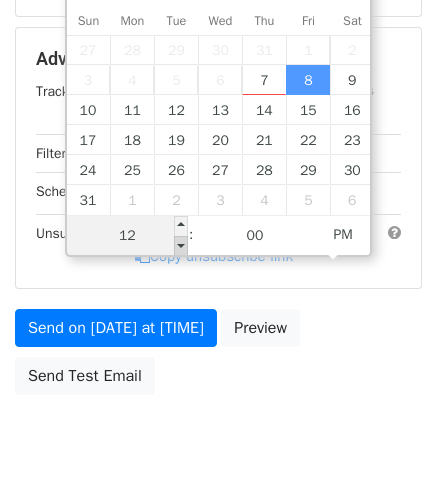 click at bounding box center (181, 246) 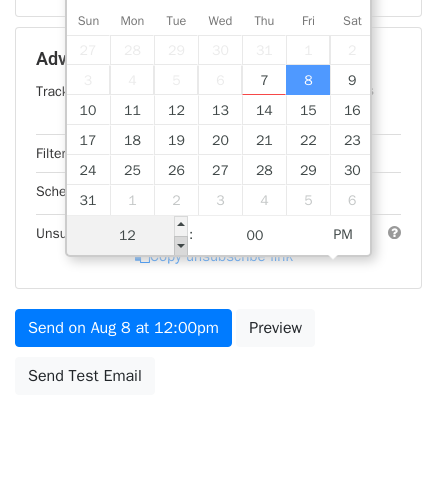 type on "2025-08-08 11:00" 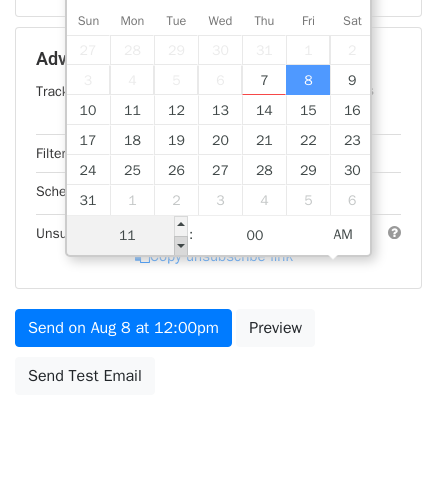 click at bounding box center [181, 246] 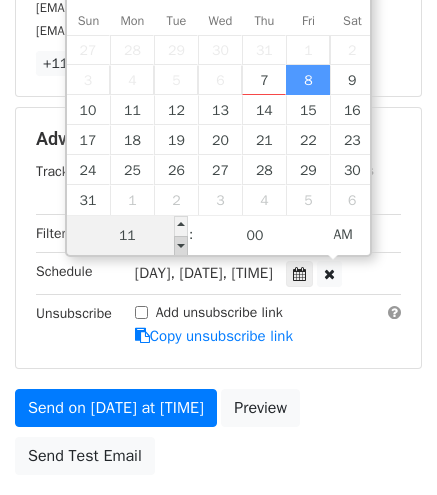 type on "2025-08-08 10:00" 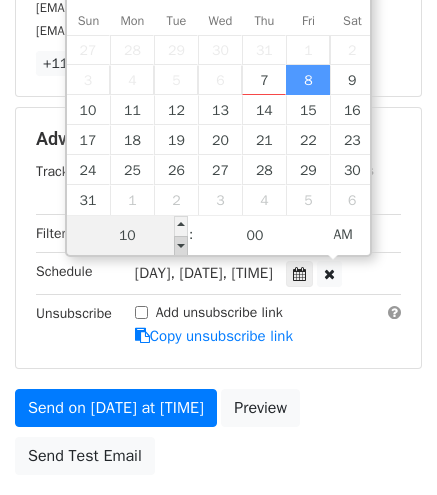 click at bounding box center (181, 246) 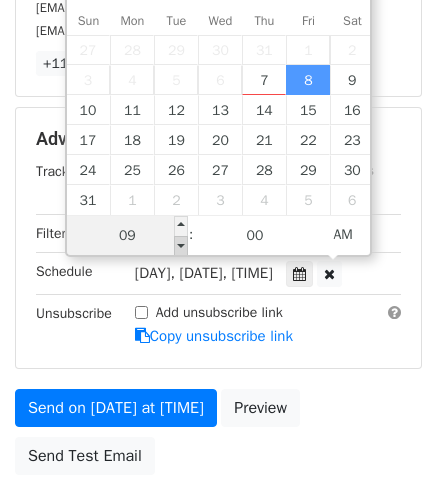 click at bounding box center (181, 246) 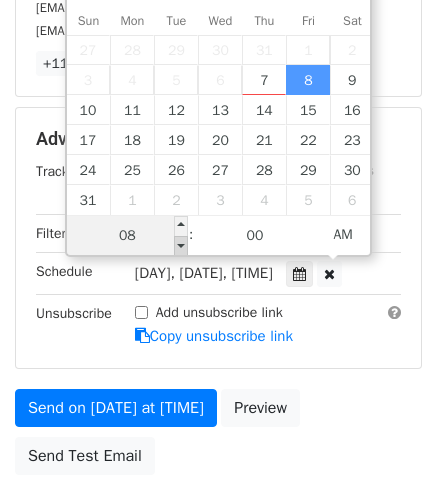 click at bounding box center [181, 246] 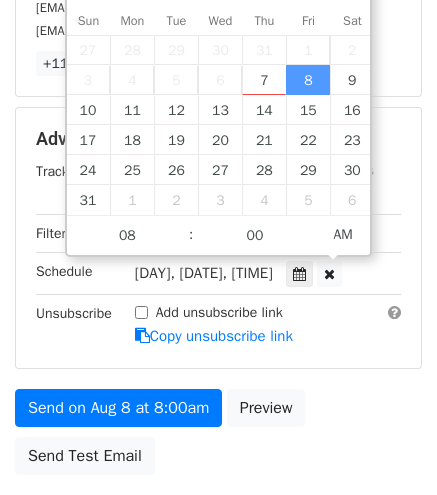 click on "Send on Aug 8 at 8:00am
Preview
Send Test Email" at bounding box center (218, 437) 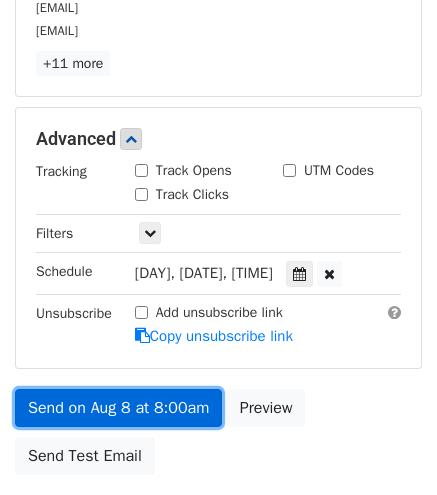 click on "Send on Aug 8 at 8:00am" at bounding box center (118, 408) 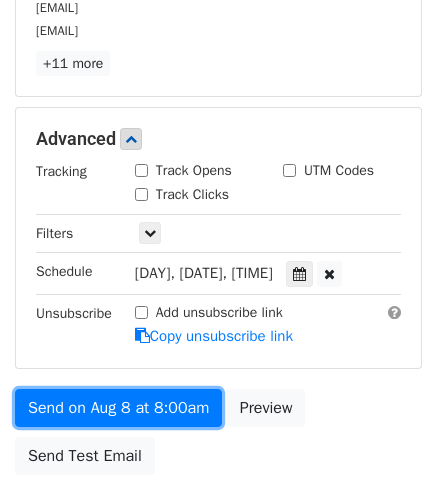 scroll, scrollTop: 565, scrollLeft: 0, axis: vertical 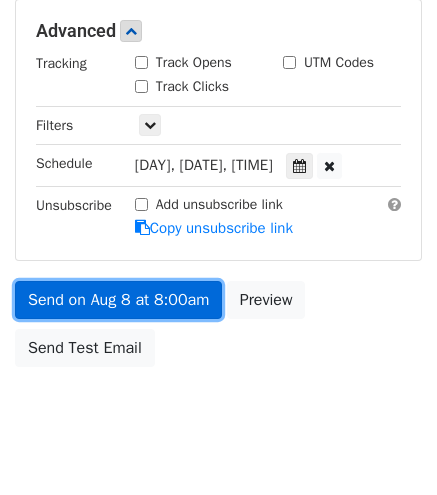 click on "Send on Aug 8 at 8:00am" at bounding box center (118, 300) 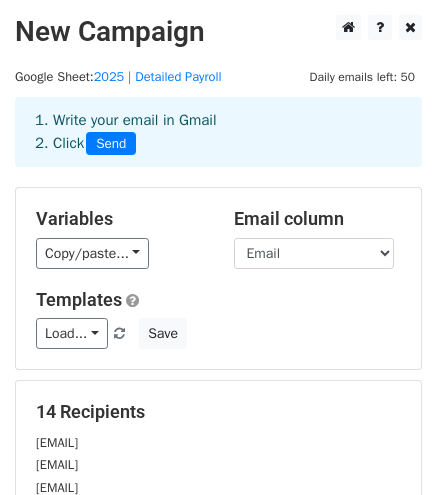 scroll, scrollTop: 599, scrollLeft: 0, axis: vertical 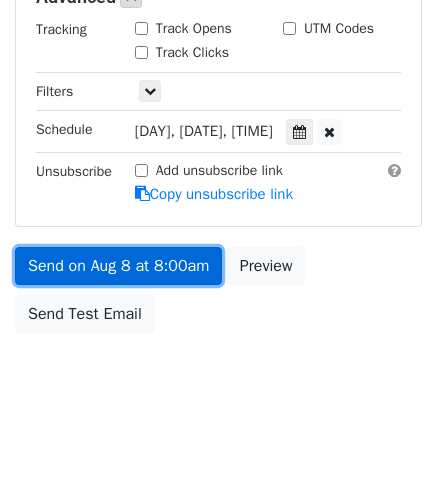 click on "Send on Aug 8 at 8:00am" at bounding box center (118, 266) 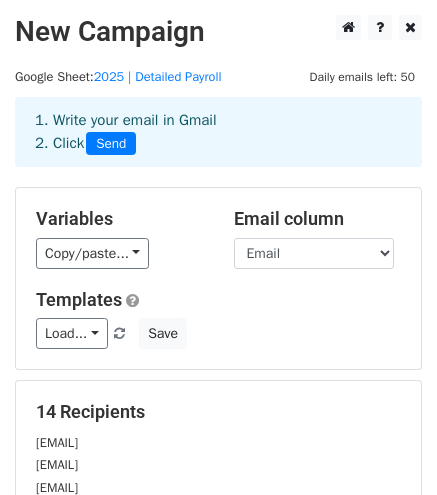 scroll, scrollTop: 599, scrollLeft: 0, axis: vertical 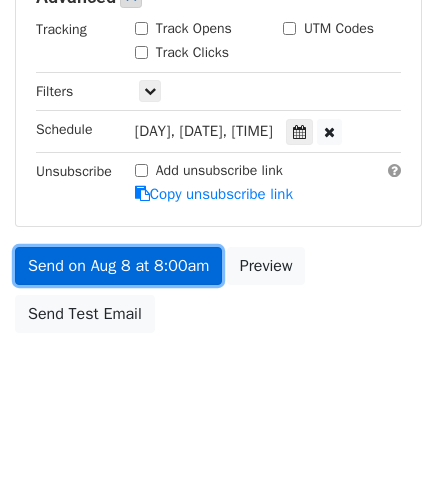 click on "Send on Aug 8 at 8:00am" at bounding box center (118, 266) 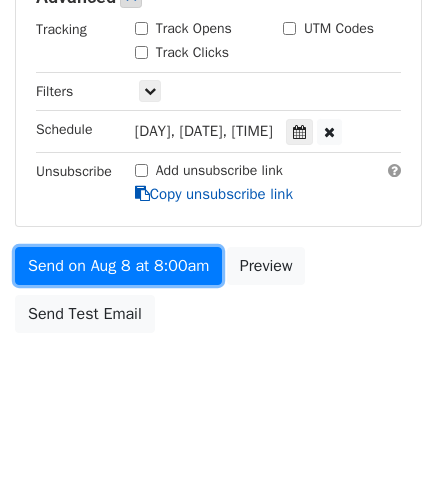 scroll, scrollTop: 519, scrollLeft: 0, axis: vertical 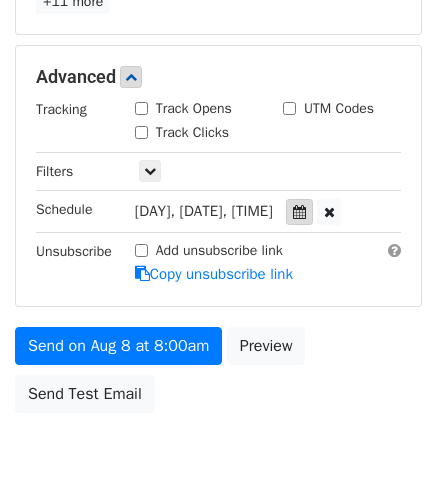 click at bounding box center [299, 212] 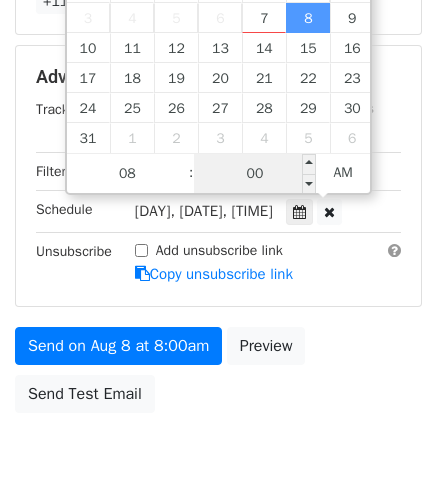 scroll, scrollTop: 437, scrollLeft: 0, axis: vertical 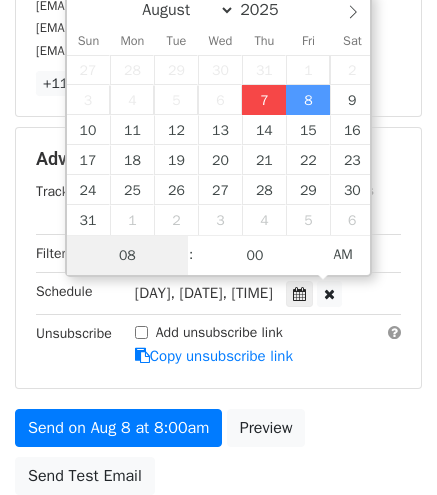 type on "2025-08-07 22:10" 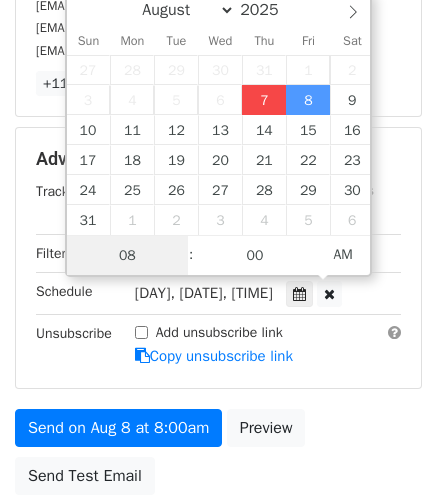 type on "10" 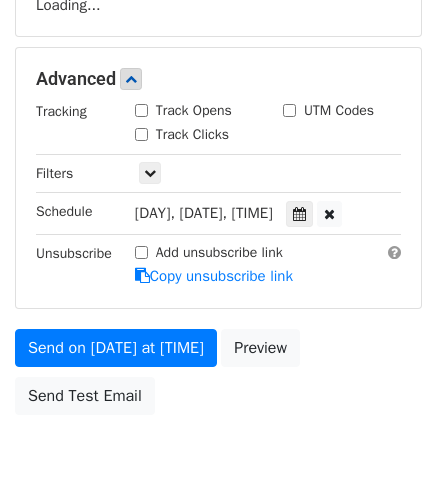 click on "Send on Aug 7 at 10:10pm
Preview
Send Test Email" at bounding box center [218, 377] 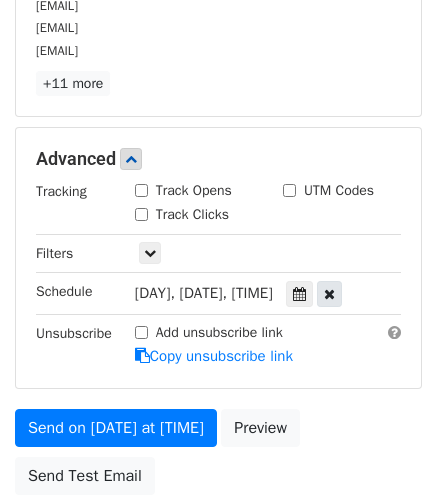 click at bounding box center (329, 294) 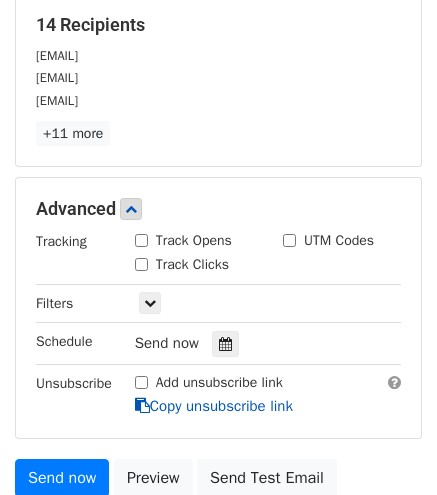 scroll, scrollTop: 386, scrollLeft: 0, axis: vertical 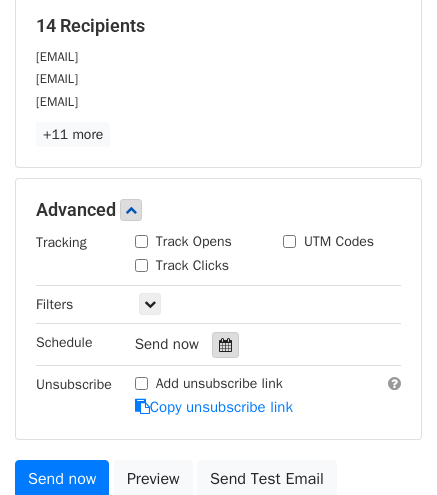 click at bounding box center (225, 345) 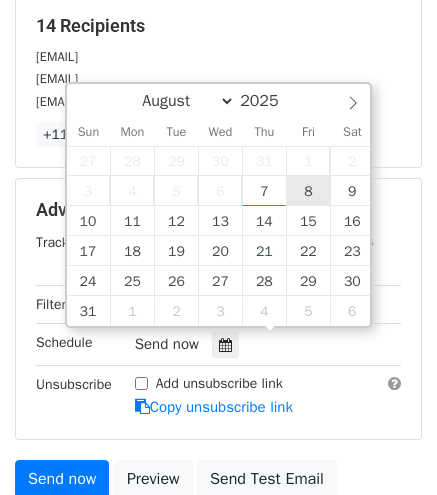 type on "2025-08-08 22:09" 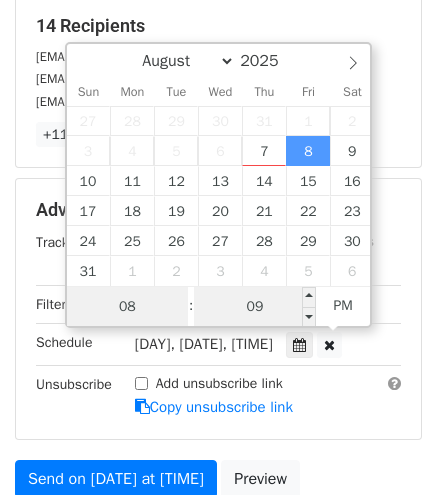 type on "08" 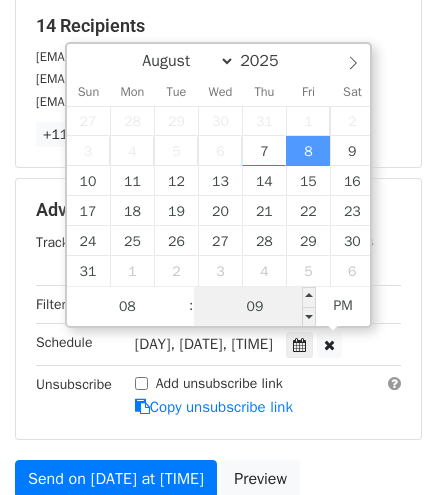 type on "2025-08-08 20:09" 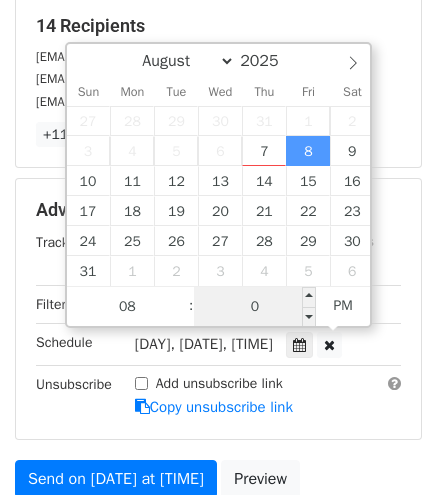 type on "00" 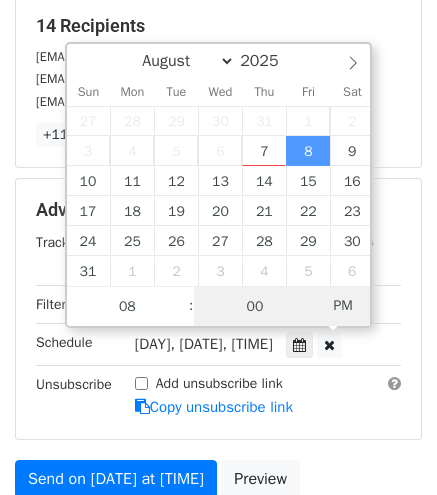 type on "2025-08-08 08:00" 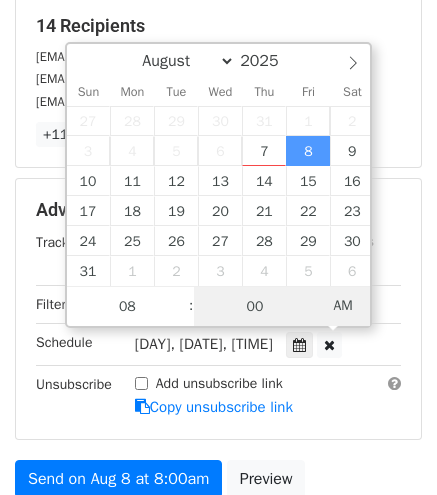 click on "AM" at bounding box center [343, 306] 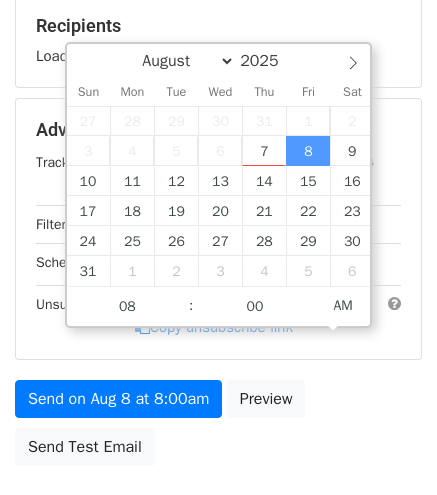 click on "Send on Aug 8 at 8:00am
Preview
Send Test Email" at bounding box center [218, 428] 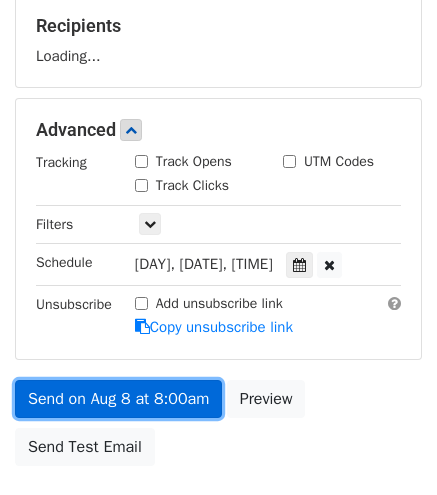 click on "Send on Aug 8 at 8:00am" at bounding box center [118, 399] 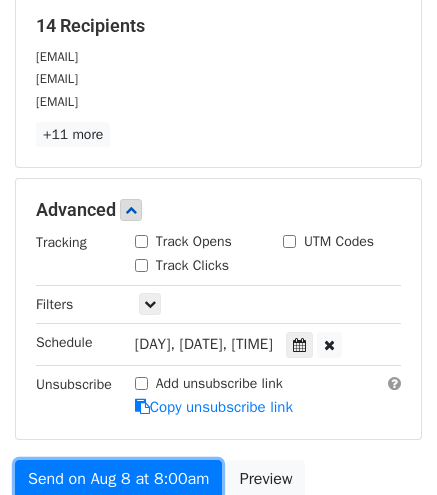 scroll, scrollTop: 586, scrollLeft: 0, axis: vertical 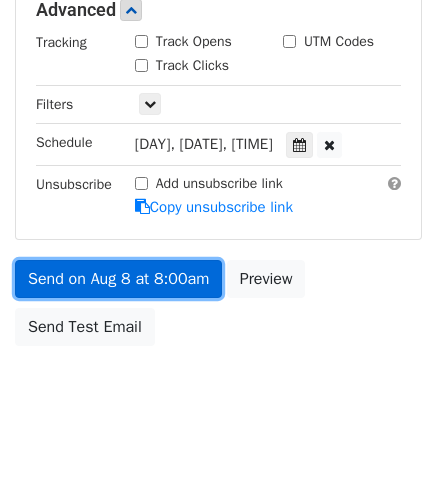 click on "Send on Aug 8 at 8:00am" at bounding box center (118, 279) 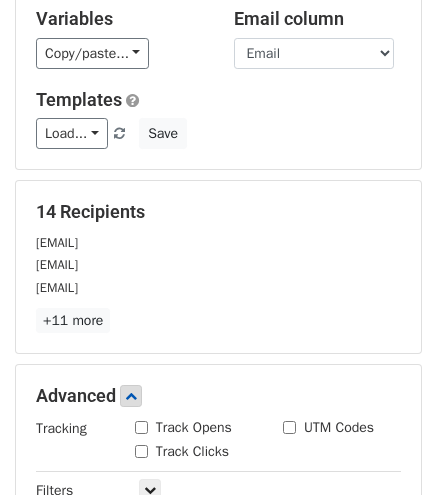 scroll, scrollTop: 400, scrollLeft: 0, axis: vertical 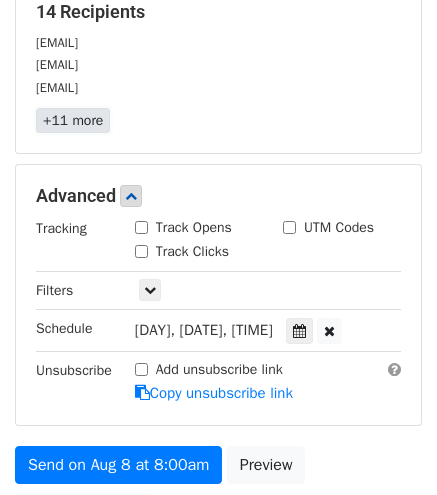click on "+11 more" at bounding box center (73, 120) 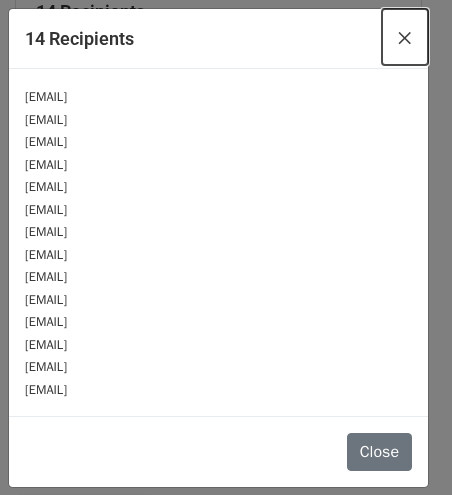 click on "×" at bounding box center [405, 37] 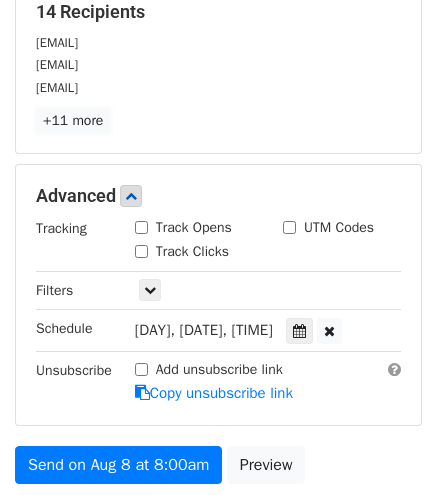 scroll, scrollTop: 599, scrollLeft: 0, axis: vertical 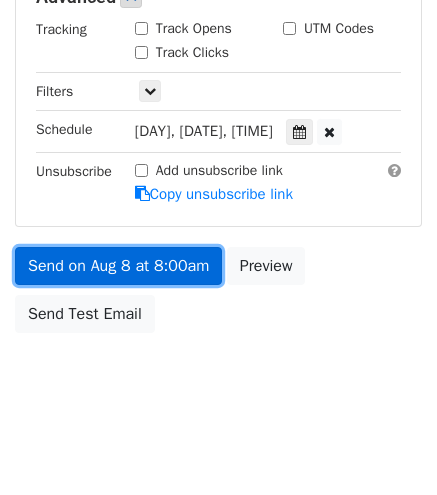 click on "Send on Aug 8 at 8:00am" at bounding box center (118, 266) 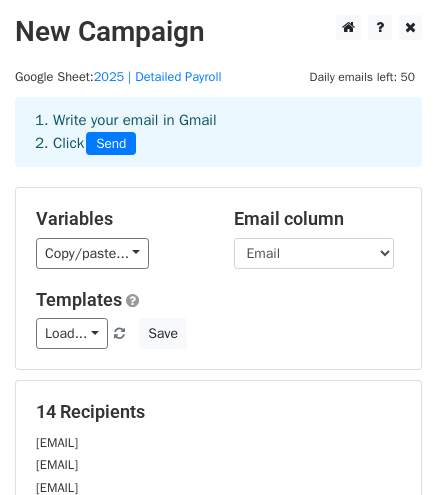 scroll, scrollTop: 599, scrollLeft: 0, axis: vertical 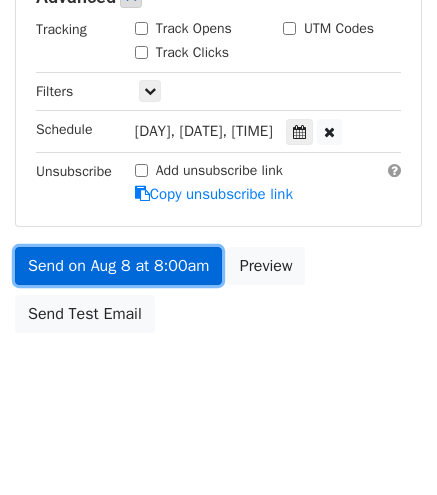 click on "Send on Aug 8 at 8:00am" at bounding box center (118, 266) 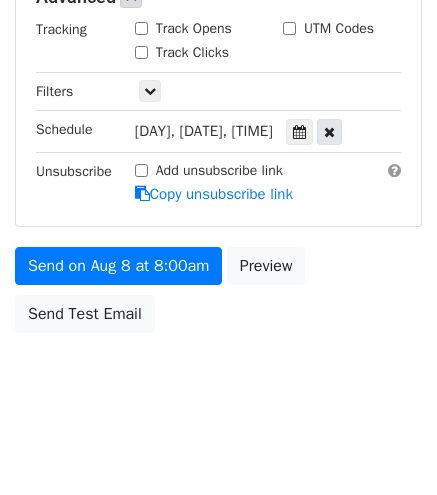 click at bounding box center [329, 132] 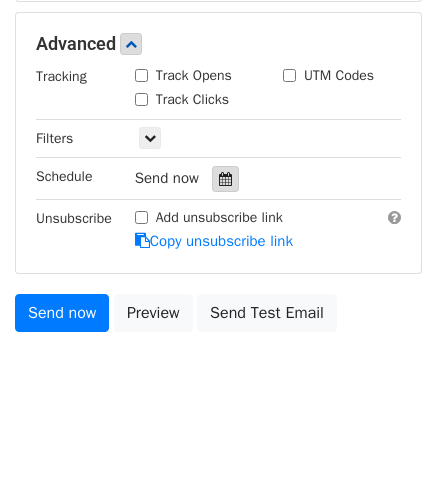 scroll, scrollTop: 552, scrollLeft: 0, axis: vertical 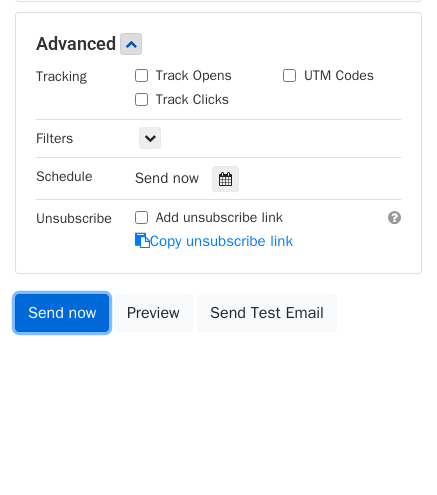 click on "Send now" at bounding box center [62, 313] 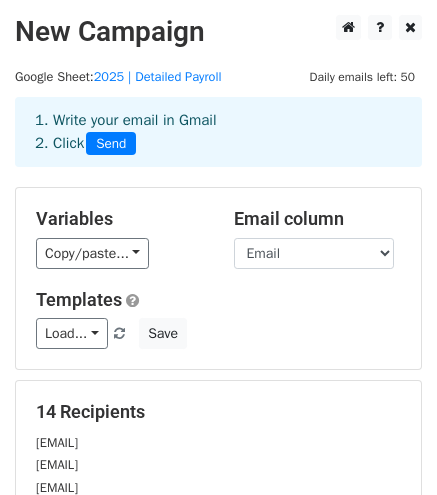 scroll, scrollTop: 552, scrollLeft: 0, axis: vertical 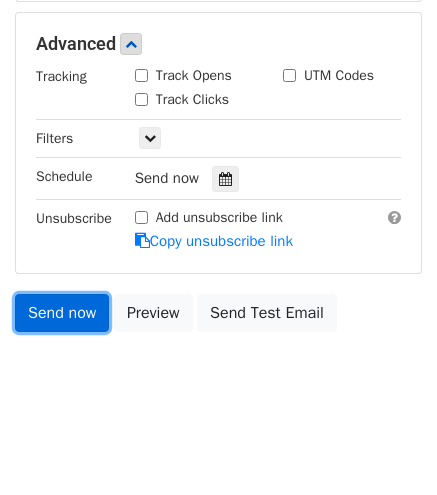 click on "Send now" at bounding box center (62, 313) 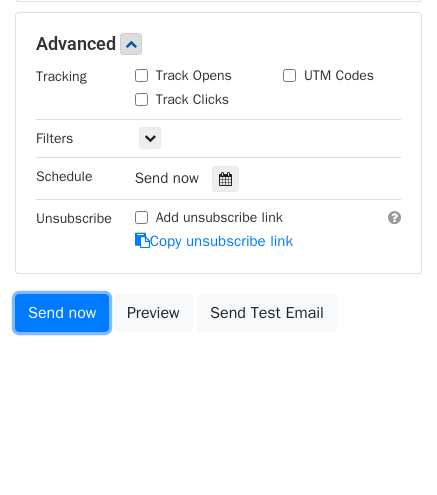 scroll, scrollTop: 252, scrollLeft: 0, axis: vertical 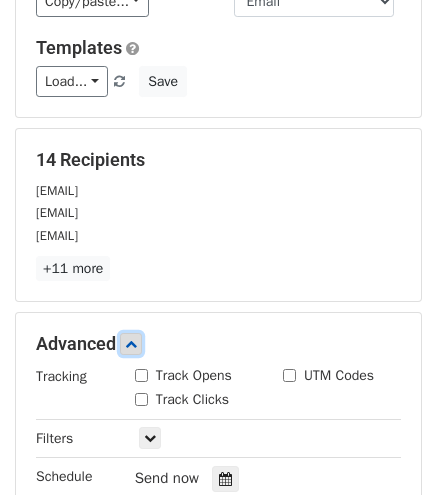 click at bounding box center [131, 344] 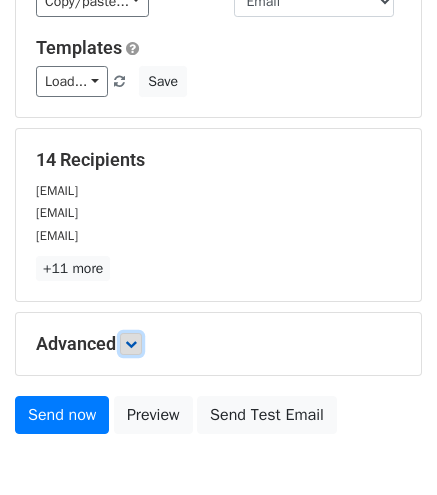 click at bounding box center [131, 344] 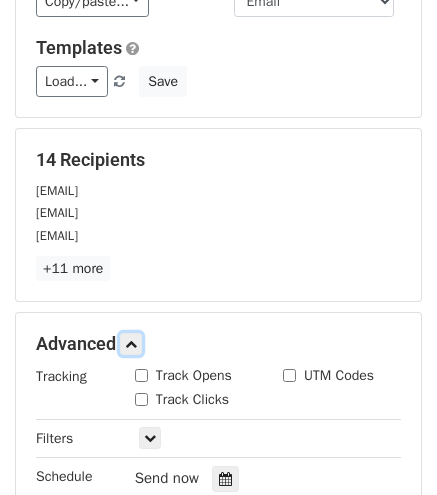 scroll, scrollTop: 552, scrollLeft: 0, axis: vertical 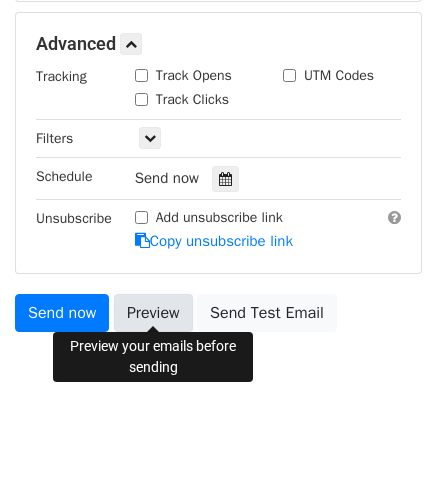click on "Preview" at bounding box center [153, 313] 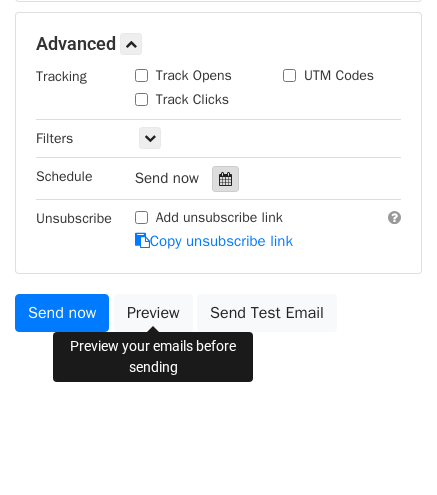 click at bounding box center (225, 179) 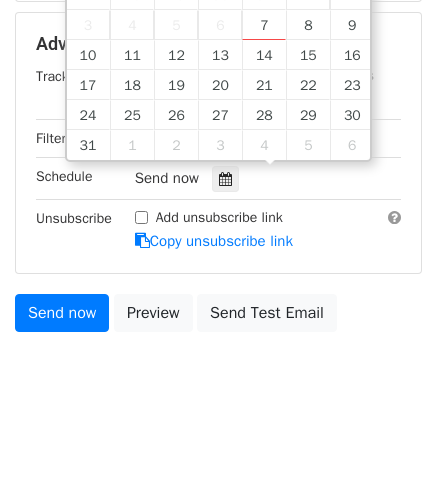 scroll, scrollTop: 352, scrollLeft: 0, axis: vertical 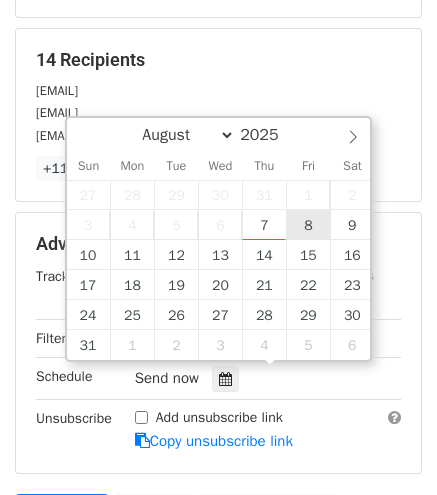 type on "2025-08-08 22:09" 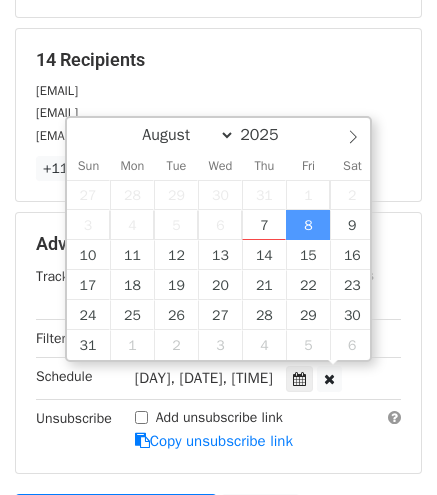 scroll, scrollTop: 0, scrollLeft: 0, axis: both 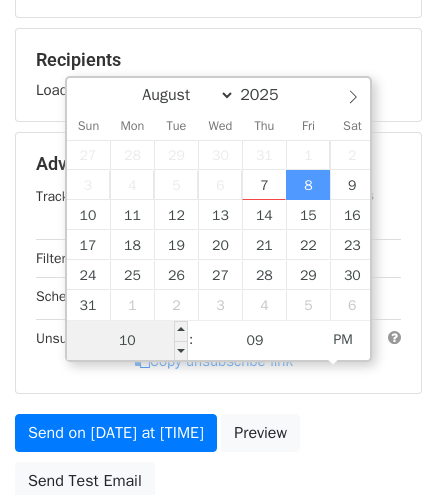 click on "10" at bounding box center [128, 341] 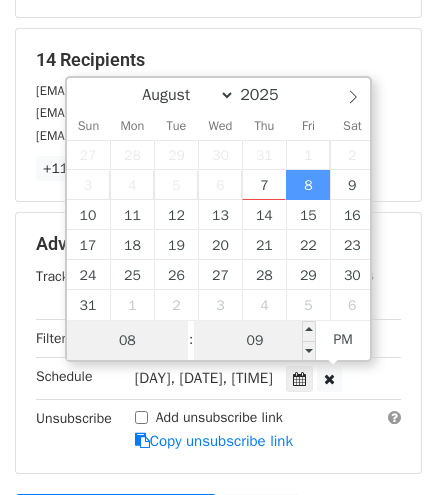 type on "08" 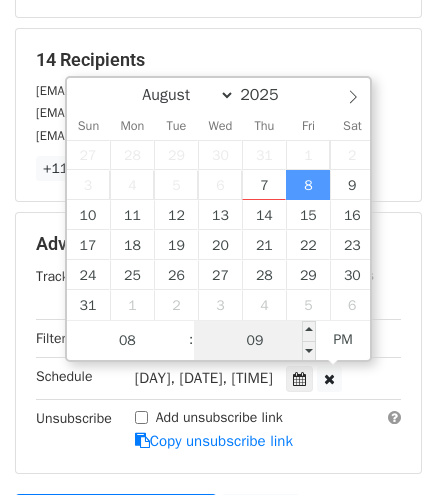 type on "2025-08-08 20:09" 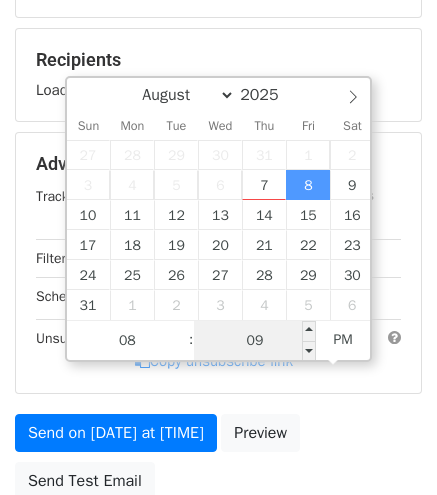 type on "0" 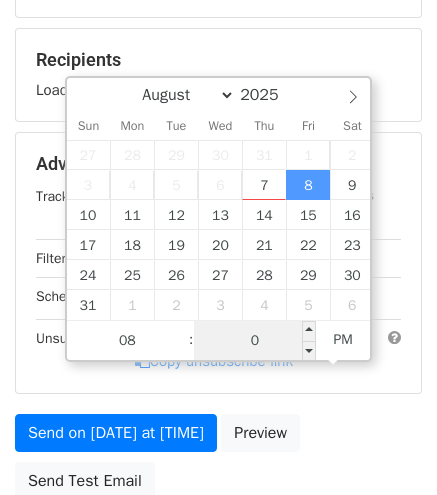 type on "00" 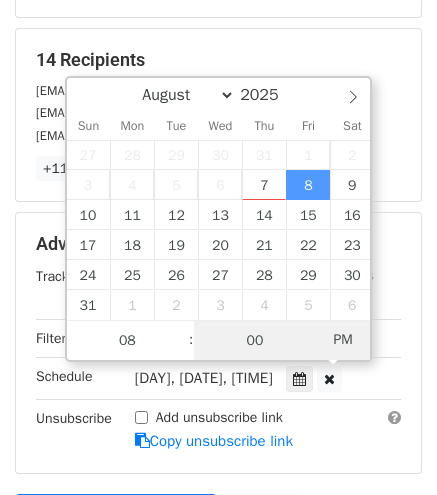 type on "2025-08-08 08:00" 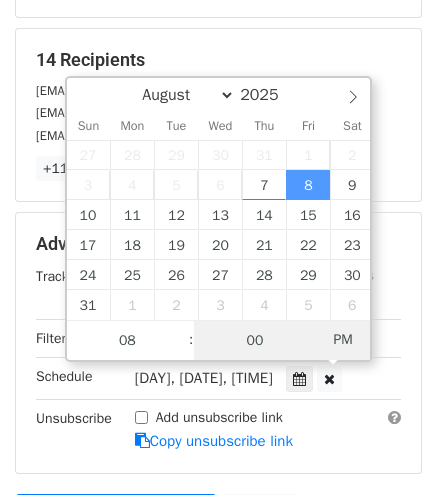 click on "PM" at bounding box center (343, 340) 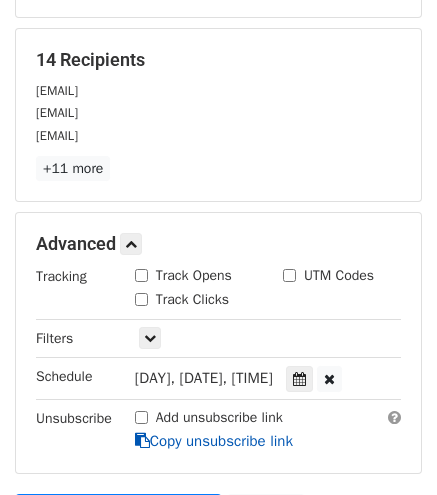 click on "Copy unsubscribe link" at bounding box center (214, 441) 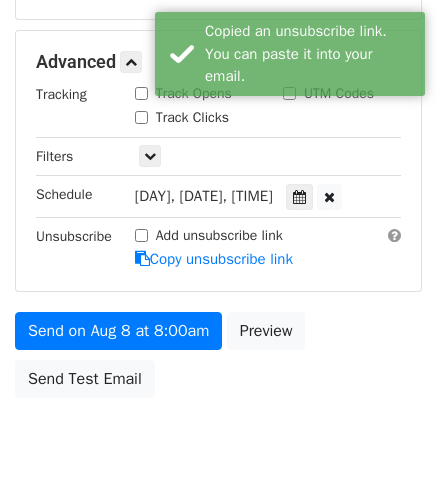 scroll, scrollTop: 552, scrollLeft: 0, axis: vertical 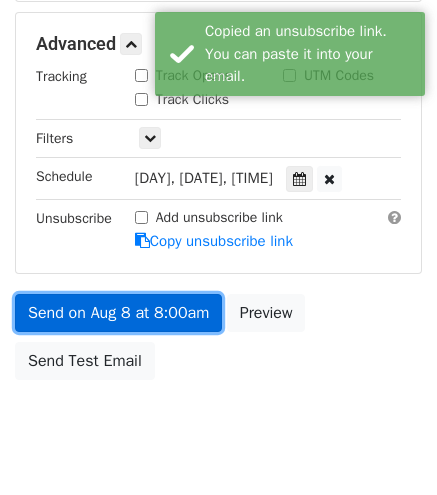 click on "Send on Aug 8 at 8:00am" at bounding box center [118, 313] 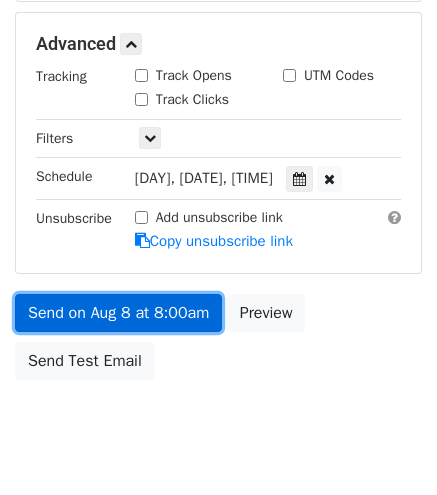 click on "Send on Aug 8 at 8:00am" at bounding box center [118, 313] 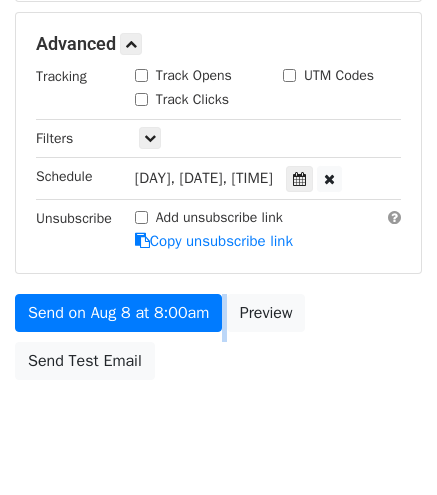 click on "Variables
Copy/paste...
{{No}}
{{Email}}
{{Employee name}}
{{Net payment}}
{{Gross payment}}
{{Base salary}}
{{Bank account}}
{{Employee position}}
{{Total days}}
{{Total days worked}}
{{Permitted leave}}
{{Unpaid leave}}
{{Base salary per day}}
{{OT rate}}
{{OT hours}}
{{Total OT}}
{{Total pay}}
{{Allowance}}
{{Salary - social insurance}}
{{Social insurance - compan...
{{Personal deduction}}
{{Social insurance (8%)}}
{{Health insurance (1.5%)}}
{{Unemployment insurance (1...
{{PIT (5%)}}
{{Total deduction}}
Email column
No
Email
Employee name
Net payment
Gross payment
Base salary
Bank account
Employee position
Total days
Total days worked
Permitted leave
Unpaid leave
Base salary per day
OT rate
OT hours
Total OT
Total pay
Allowance
Salary - social insurance" at bounding box center [218, 12] 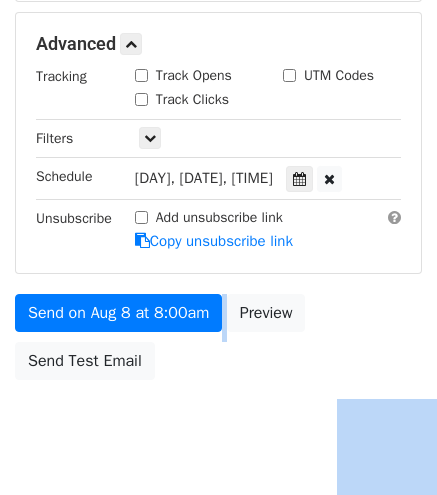 click on "Variables
Copy/paste...
{{No}}
{{Email}}
{{Employee name}}
{{Net payment}}
{{Gross payment}}
{{Base salary}}
{{Bank account}}
{{Employee position}}
{{Total days}}
{{Total days worked}}
{{Permitted leave}}
{{Unpaid leave}}
{{Base salary per day}}
{{OT rate}}
{{OT hours}}
{{Total OT}}
{{Total pay}}
{{Allowance}}
{{Salary - social insurance}}
{{Social insurance - compan...
{{Personal deduction}}
{{Social insurance (8%)}}
{{Health insurance (1.5%)}}
{{Unemployment insurance (1...
{{PIT (5%)}}
{{Total deduction}}
Email column
No
Email
Employee name
Net payment
Gross payment
Base salary
Bank account
Employee position
Total days
Total days worked
Permitted leave
Unpaid leave
Base salary per day
OT rate
OT hours
Total OT
Total pay
Allowance
Salary - social insurance" at bounding box center (218, 12) 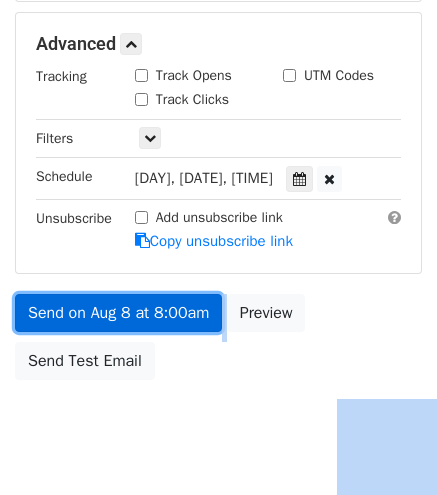 click on "Send on Aug 8 at 8:00am" at bounding box center [118, 313] 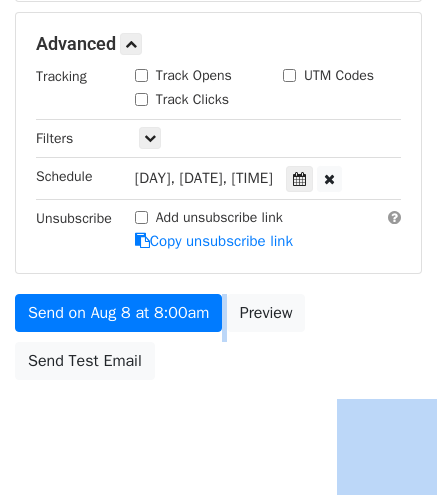 click on "New Campaign
Daily emails left: 50
Google Sheet:
2025 | Detailed Payroll
1. Write your email in Gmail
2. Click
Send
Variables
Copy/paste...
{{No}}
{{Email}}
{{Employee name}}
{{Net payment}}
{{Gross payment}}
{{Base salary}}
{{Bank account}}
{{Employee position}}
{{Total days}}
{{Total days worked}}
{{Permitted leave}}
{{Unpaid leave}}
{{Base salary per day}}
{{OT rate}}
{{OT hours}}
{{Total OT}}
{{Total pay}}
{{Allowance}}
{{Salary - social insurance}}
{{Social insurance - compan...
{{Personal deduction}}
{{Social insurance (8%)}}
{{Health insurance (1.5%)}}
{{Unemployment insurance (1...
{{PIT (5%)}}
{{Total deduction}}
Email column
No
Email
Employee name
Net payment
Gross payment
Base salary
Bank account
Total days" at bounding box center (218, -34) 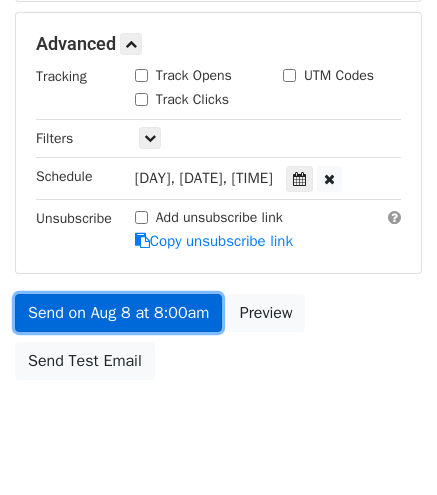 click on "Send on Aug 8 at 8:00am" at bounding box center [118, 313] 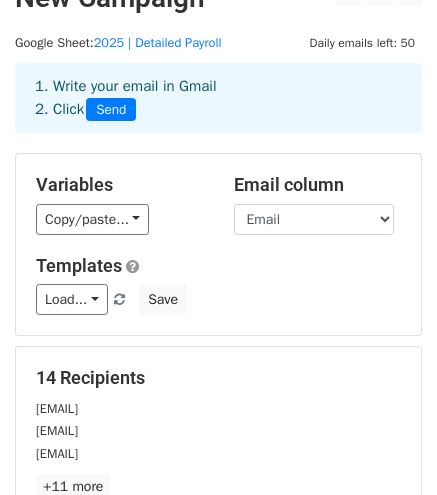 scroll, scrollTop: 599, scrollLeft: 0, axis: vertical 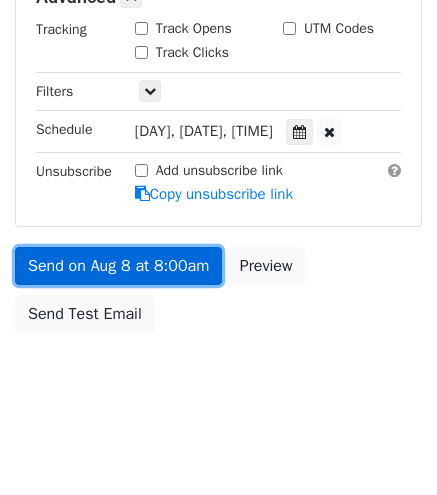click on "Send on Aug 8 at 8:00am" at bounding box center [118, 266] 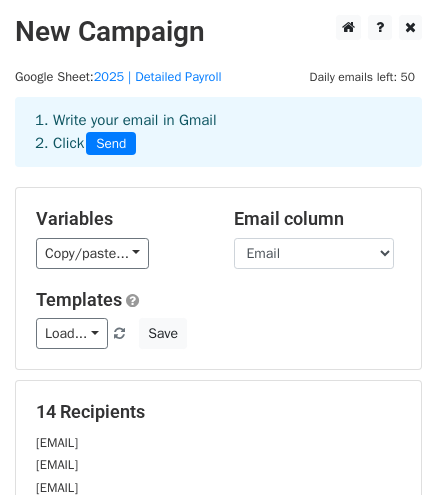scroll, scrollTop: 599, scrollLeft: 0, axis: vertical 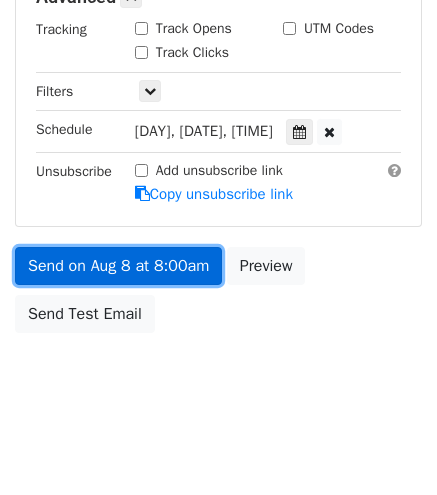 click on "Send on Aug 8 at 8:00am" at bounding box center [118, 266] 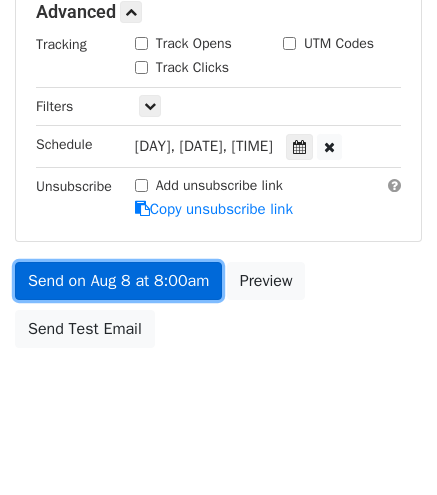 scroll, scrollTop: 599, scrollLeft: 0, axis: vertical 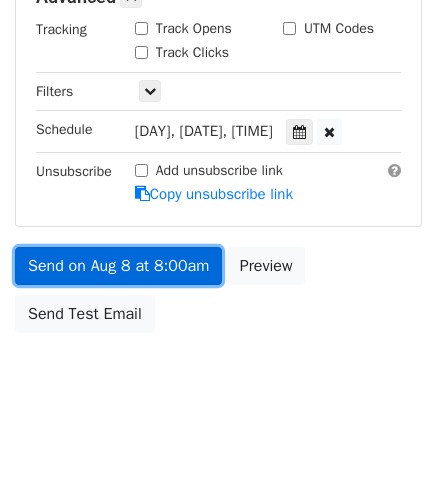 click on "Send on Aug 8 at 8:00am" at bounding box center (118, 266) 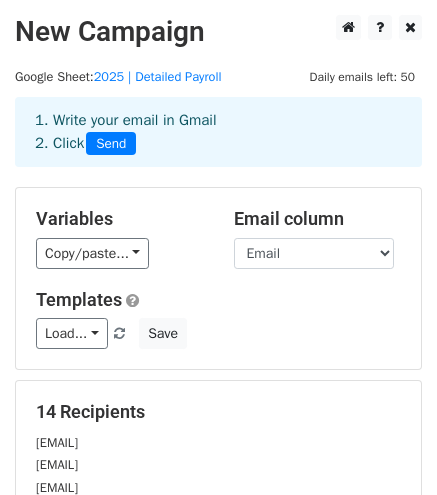 scroll, scrollTop: 599, scrollLeft: 0, axis: vertical 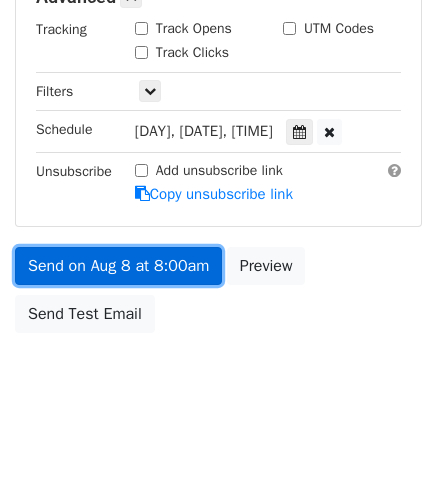 click on "Send on Aug 8 at 8:00am" at bounding box center (118, 266) 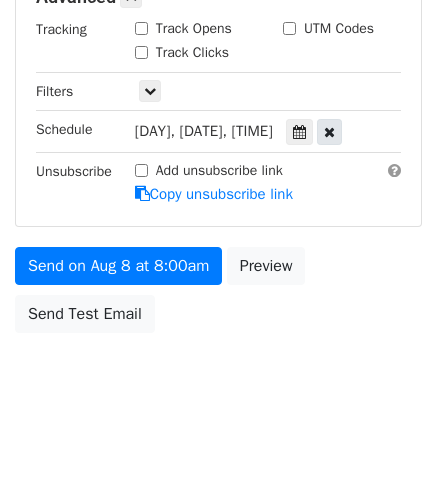click at bounding box center [329, 132] 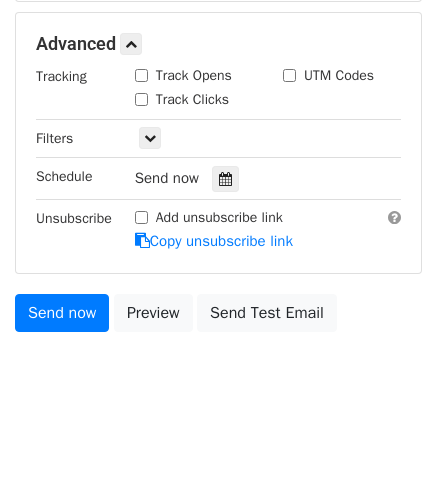 scroll, scrollTop: 0, scrollLeft: 0, axis: both 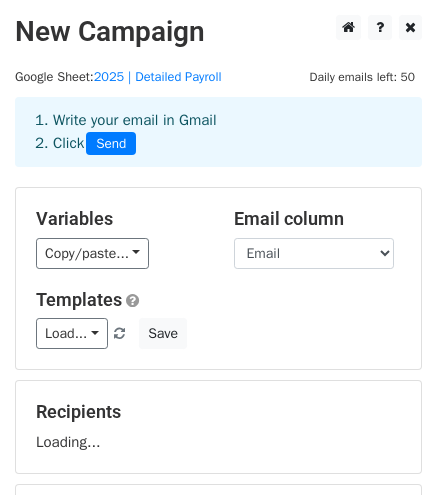click on "Daily emails left: 50" at bounding box center (362, 77) 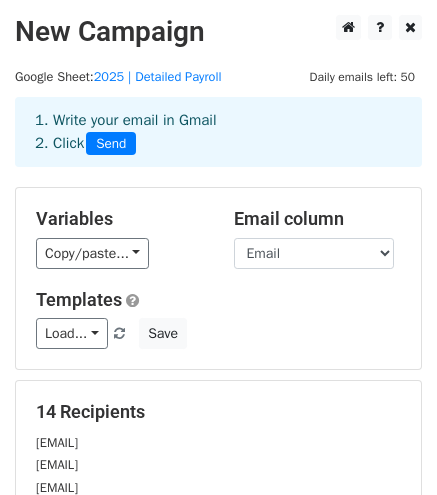 scroll, scrollTop: 552, scrollLeft: 0, axis: vertical 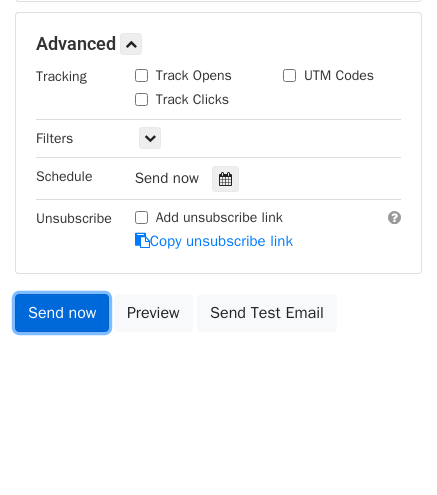 click on "Send now" at bounding box center [62, 313] 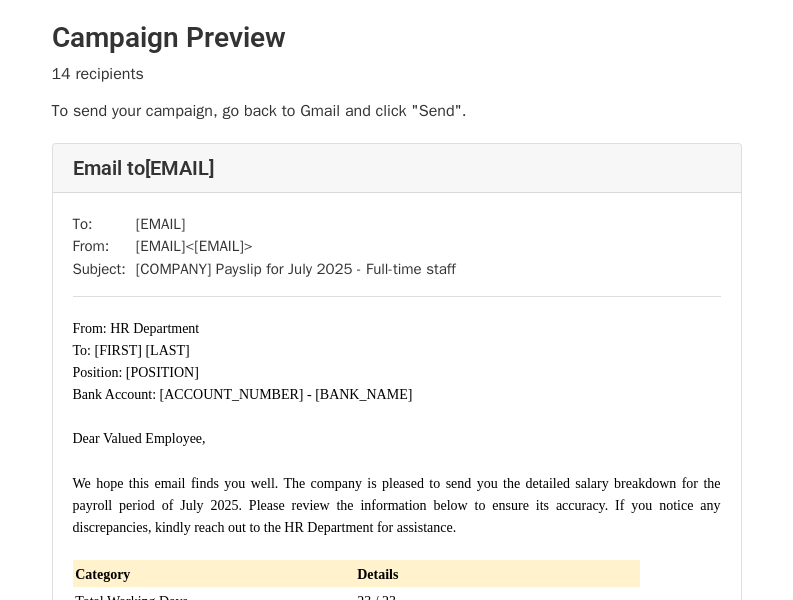 scroll, scrollTop: 0, scrollLeft: 0, axis: both 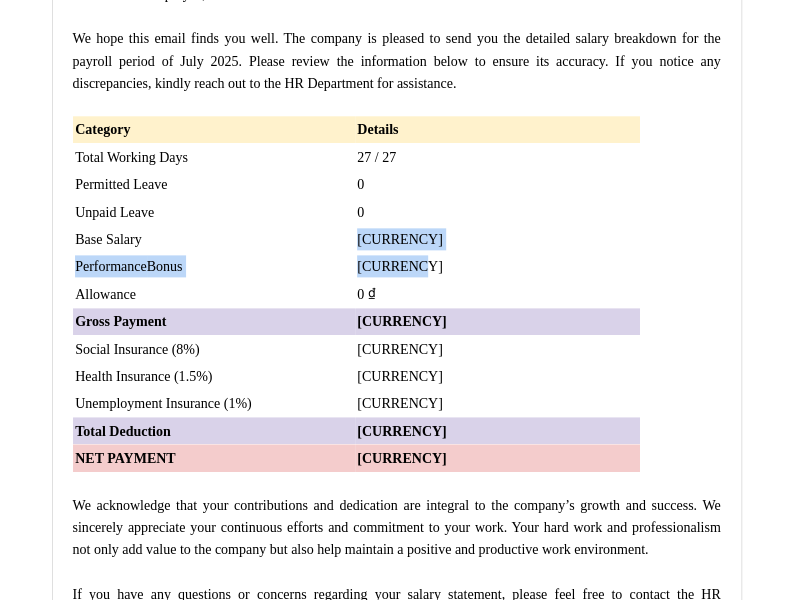 drag, startPoint x: 358, startPoint y: 333, endPoint x: 406, endPoint y: 346, distance: 49.729267 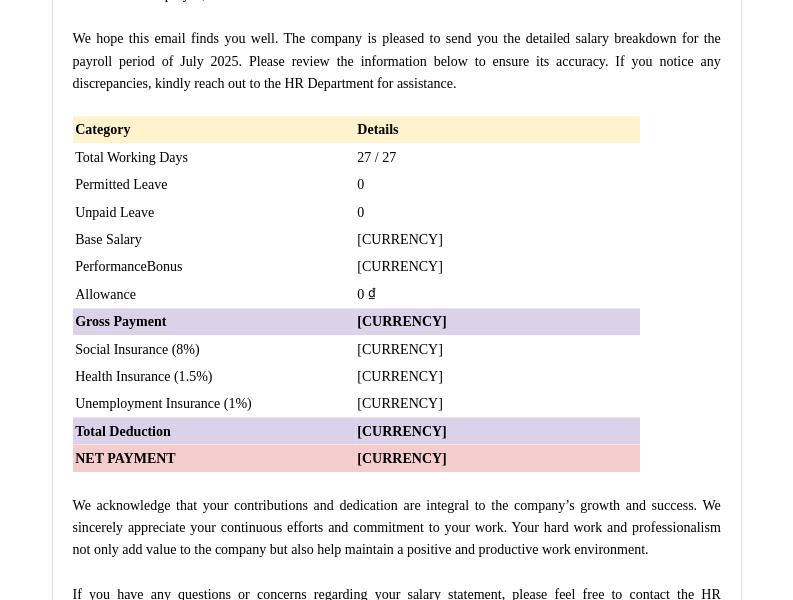 click on "5,000,000 ₫" at bounding box center [497, 266] 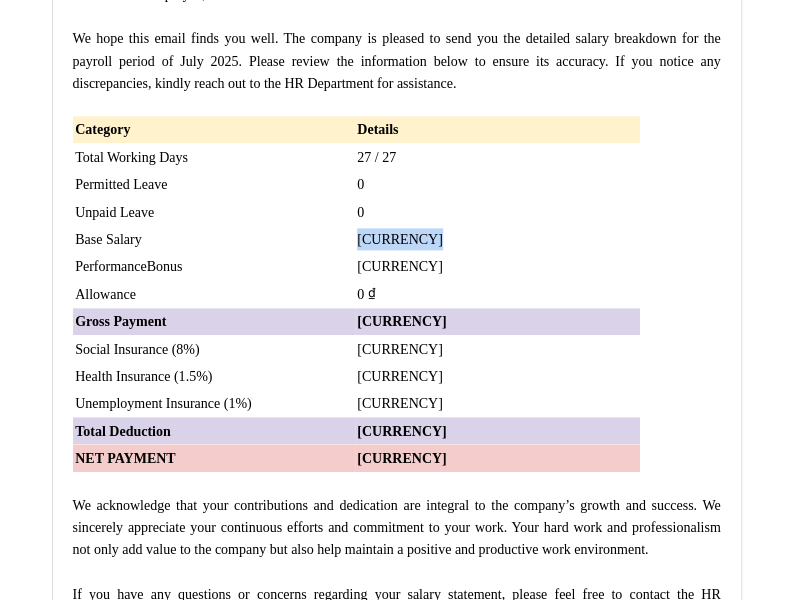 click on "12,000,000 ₫" at bounding box center [400, 239] 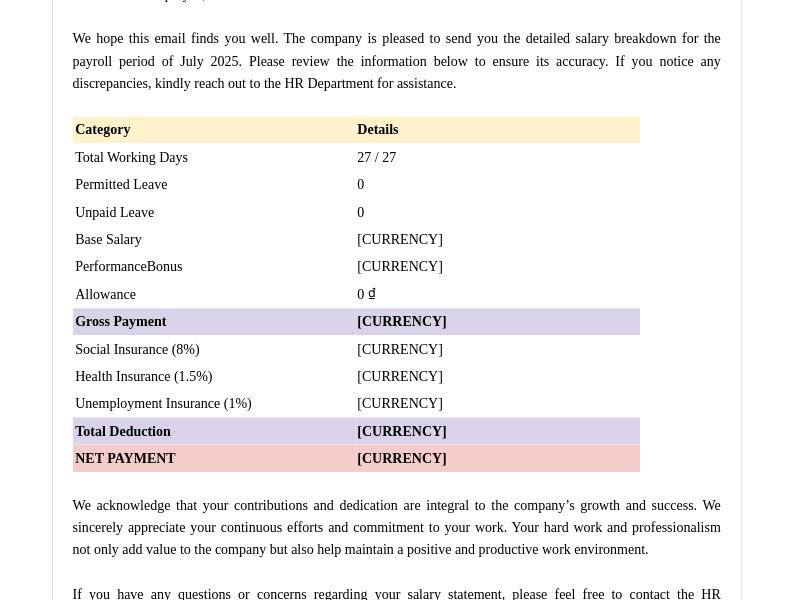 click on "5,000,000 ₫" at bounding box center (400, 266) 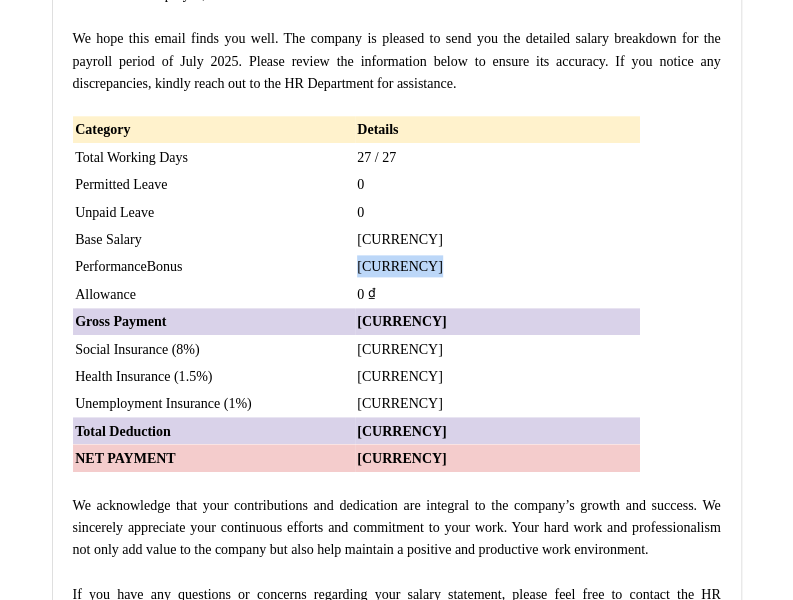click on "5,000,000 ₫" at bounding box center [400, 266] 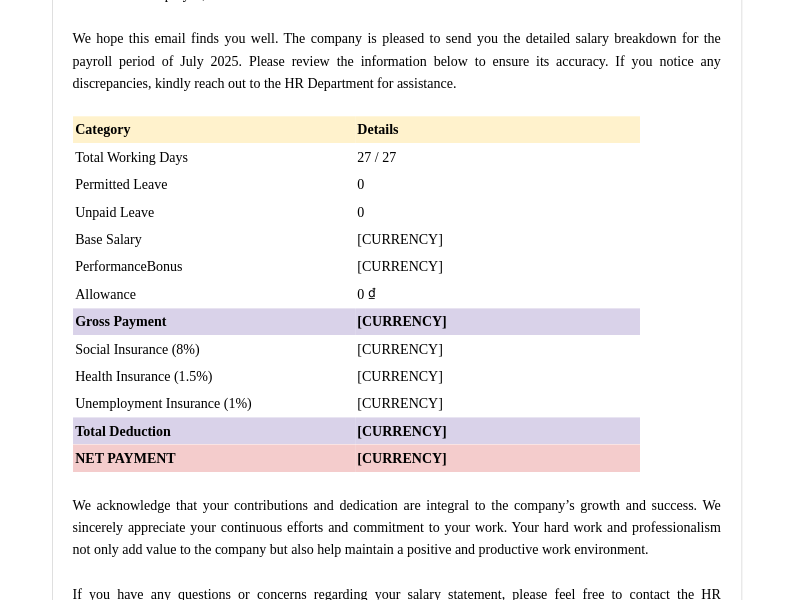 click on "0 ₫" at bounding box center (497, 294) 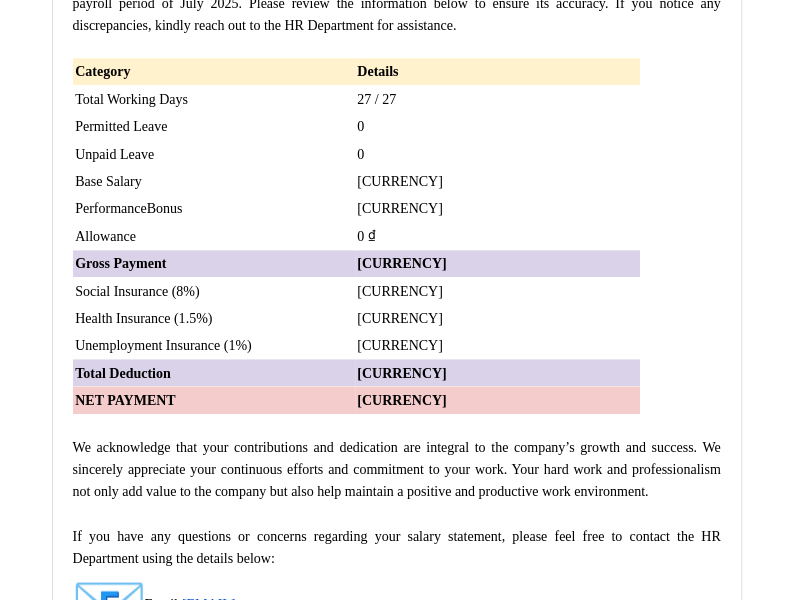 scroll, scrollTop: 3100, scrollLeft: 0, axis: vertical 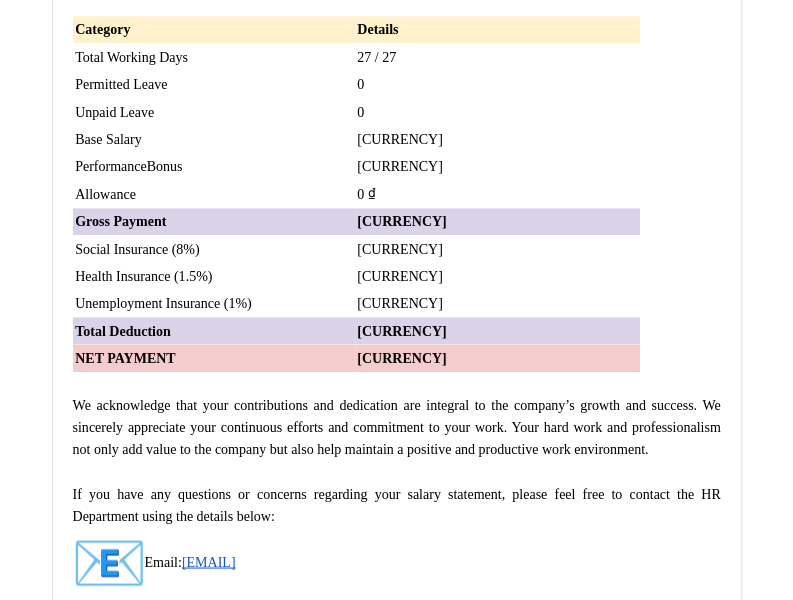 click on "640,000 ₫" at bounding box center (497, 249) 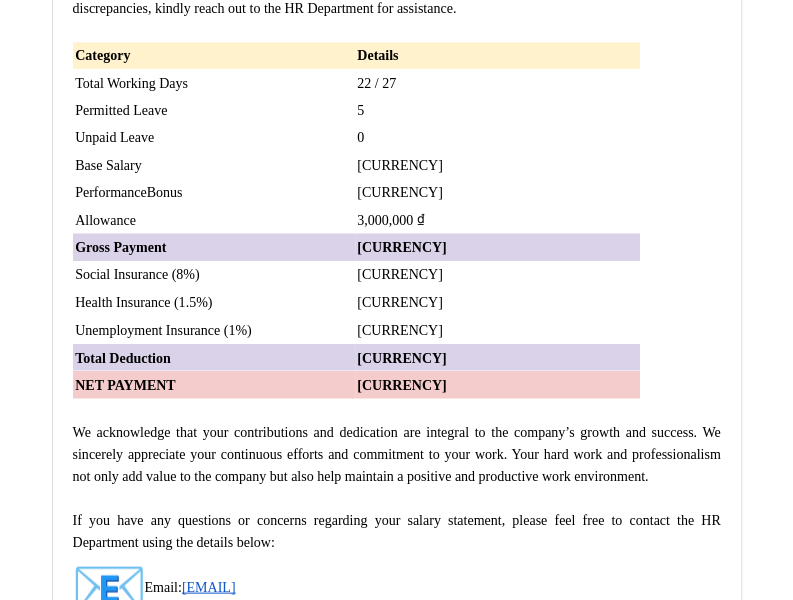 scroll, scrollTop: 5600, scrollLeft: 0, axis: vertical 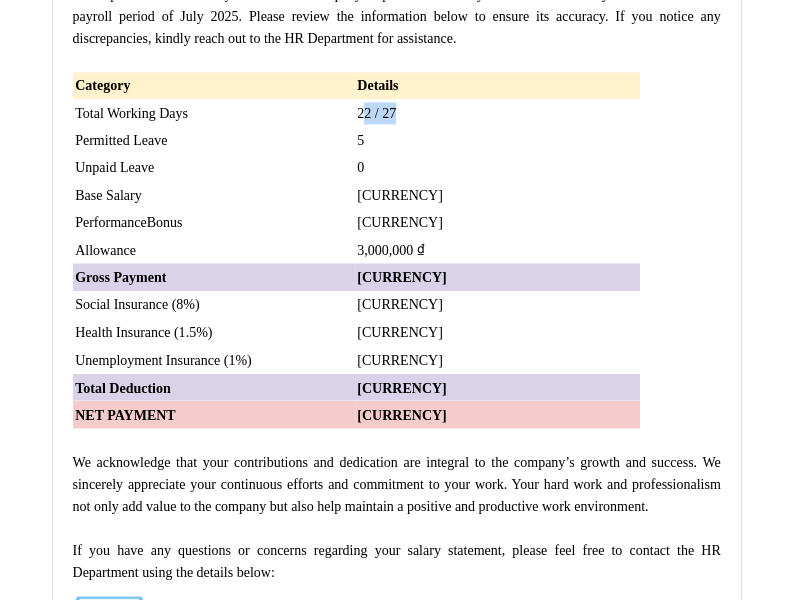 drag, startPoint x: 364, startPoint y: 277, endPoint x: 413, endPoint y: 285, distance: 49.648766 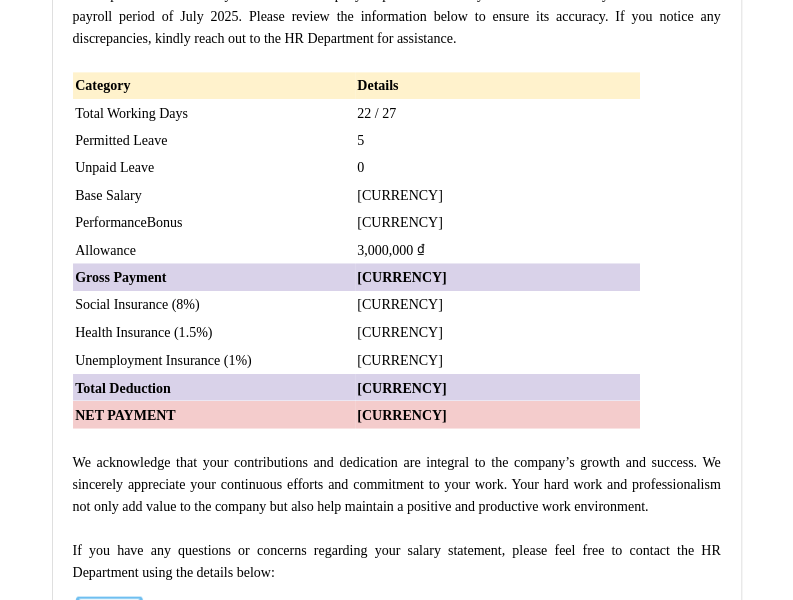 click on "5" at bounding box center (497, 140) 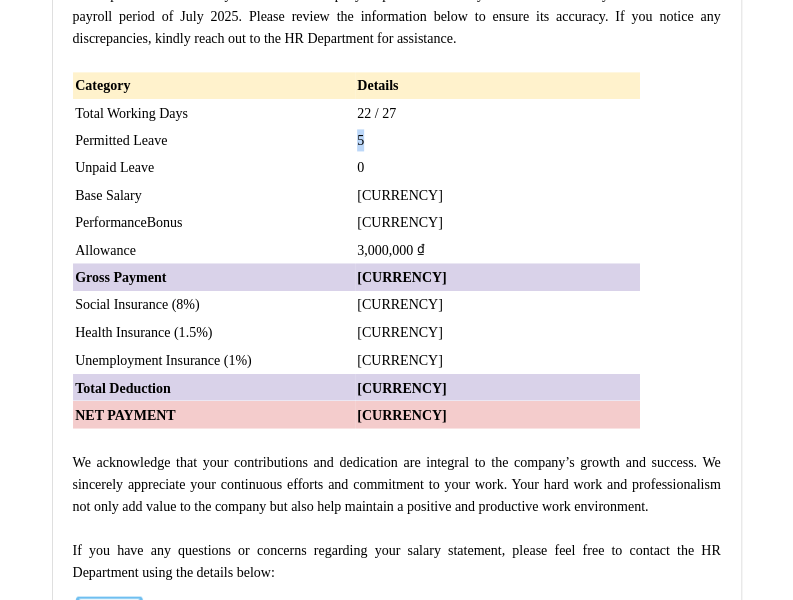 drag, startPoint x: 354, startPoint y: 305, endPoint x: 368, endPoint y: 306, distance: 14.035668 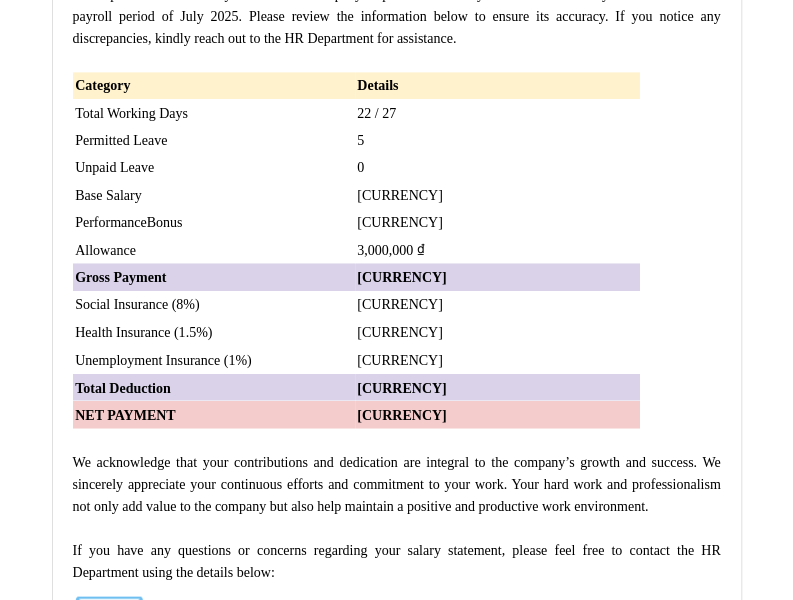 drag, startPoint x: 342, startPoint y: 376, endPoint x: 425, endPoint y: 371, distance: 83.15047 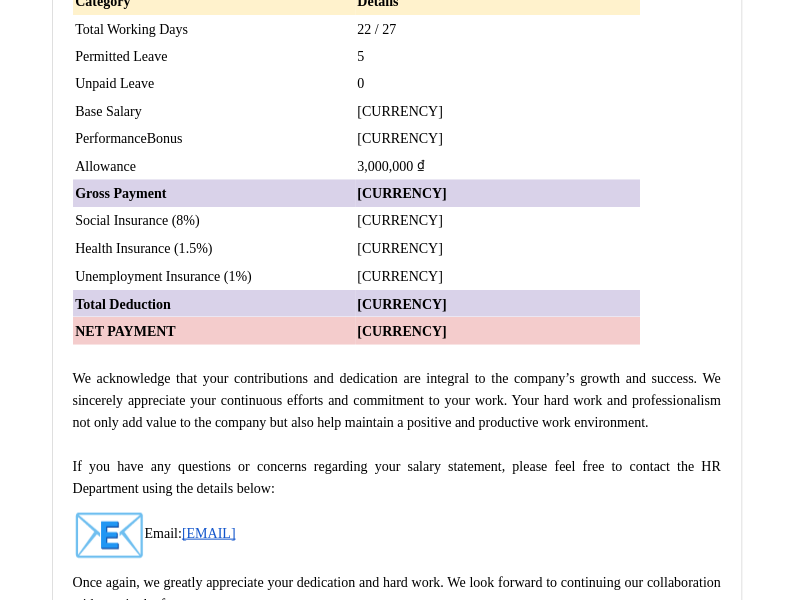 scroll, scrollTop: 5500, scrollLeft: 0, axis: vertical 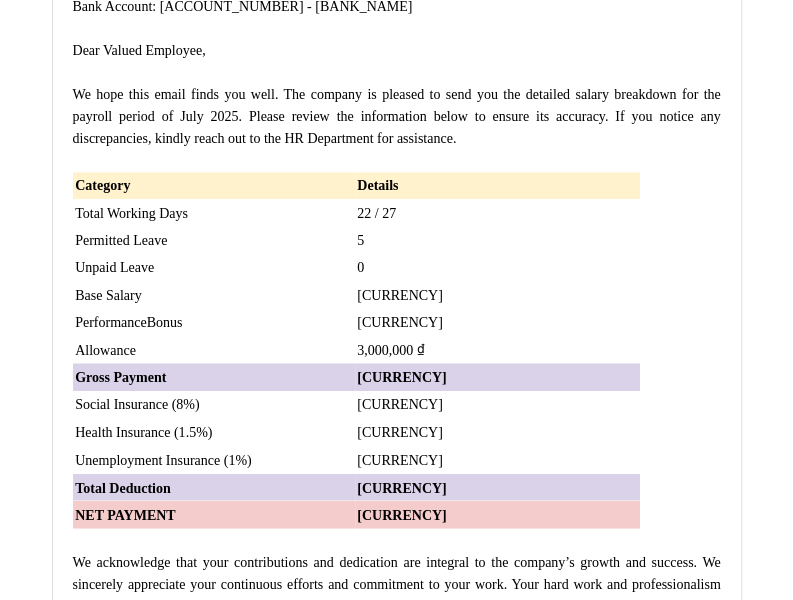 drag, startPoint x: 172, startPoint y: 111, endPoint x: 206, endPoint y: 126, distance: 37.161808 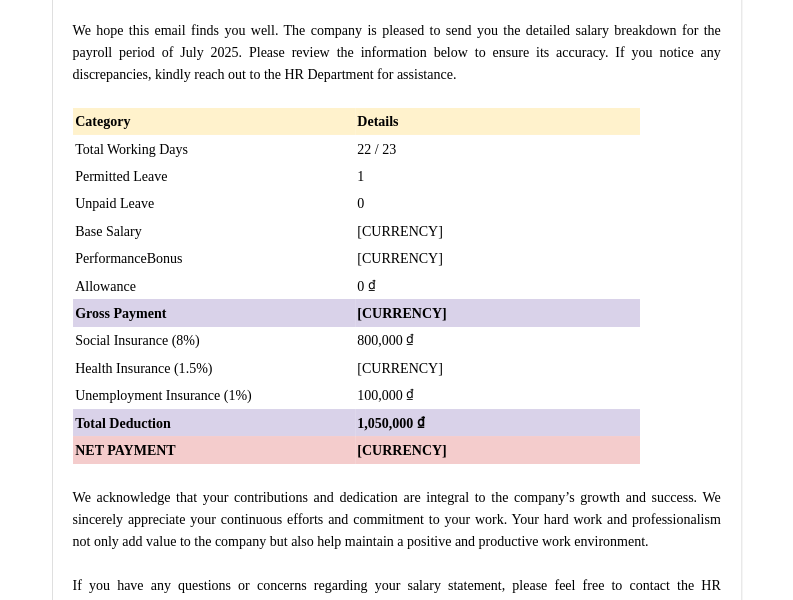 scroll, scrollTop: 6800, scrollLeft: 0, axis: vertical 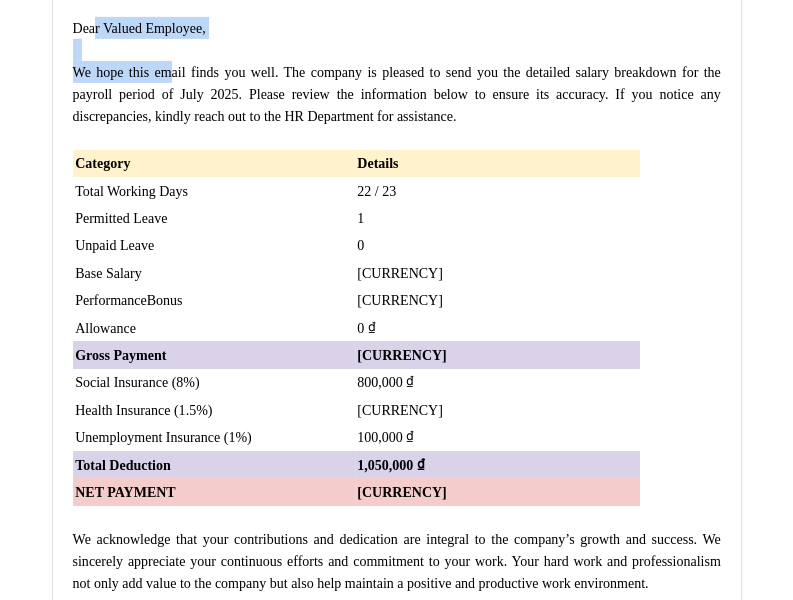 drag, startPoint x: 92, startPoint y: 229, endPoint x: 171, endPoint y: 279, distance: 93.49332 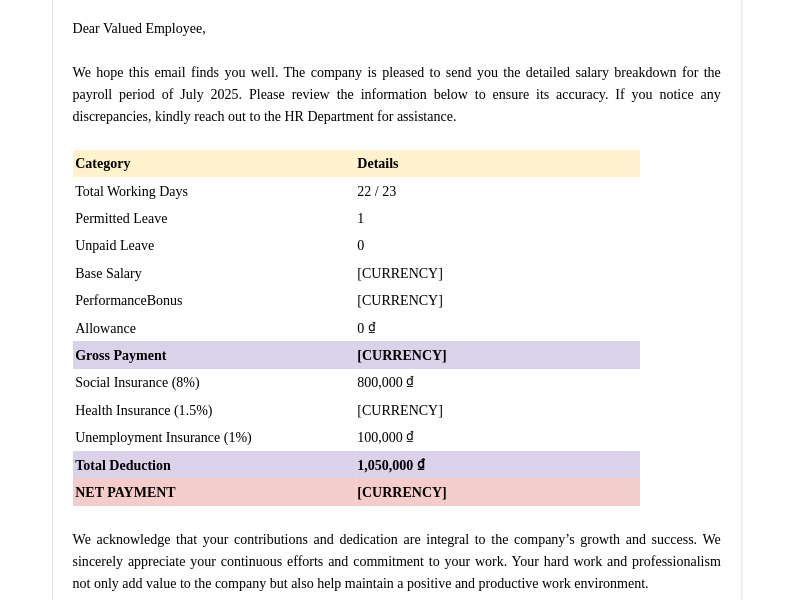 click on "We hope this email finds you well. The company is pleased to send you the detailed salary breakdown for the payroll period of July 2025. Please review the information below to ensure its accuracy. If you notice any discrepancies, kindly reach out to the HR Department for assistance." at bounding box center (399, 94) 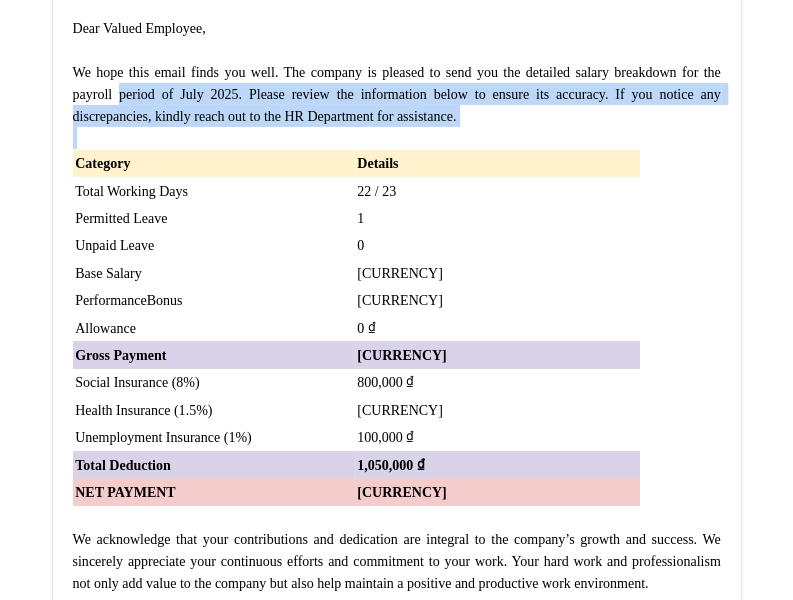 drag, startPoint x: 120, startPoint y: 298, endPoint x: 528, endPoint y: 344, distance: 410.58496 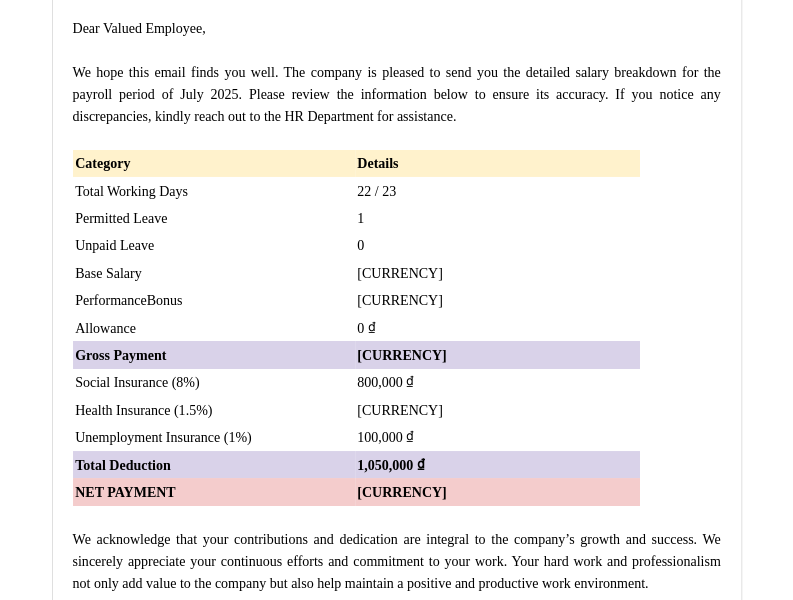 scroll, scrollTop: 6900, scrollLeft: 0, axis: vertical 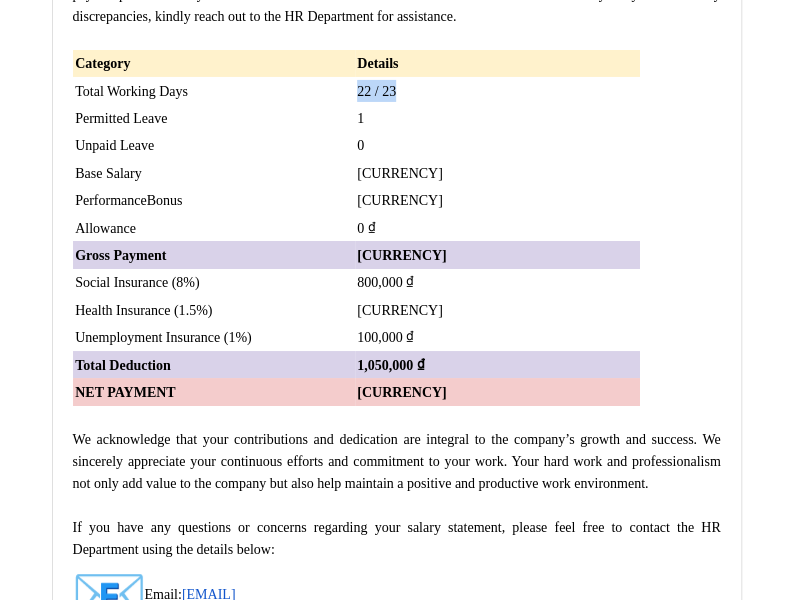 drag, startPoint x: 360, startPoint y: 301, endPoint x: 406, endPoint y: 301, distance: 46 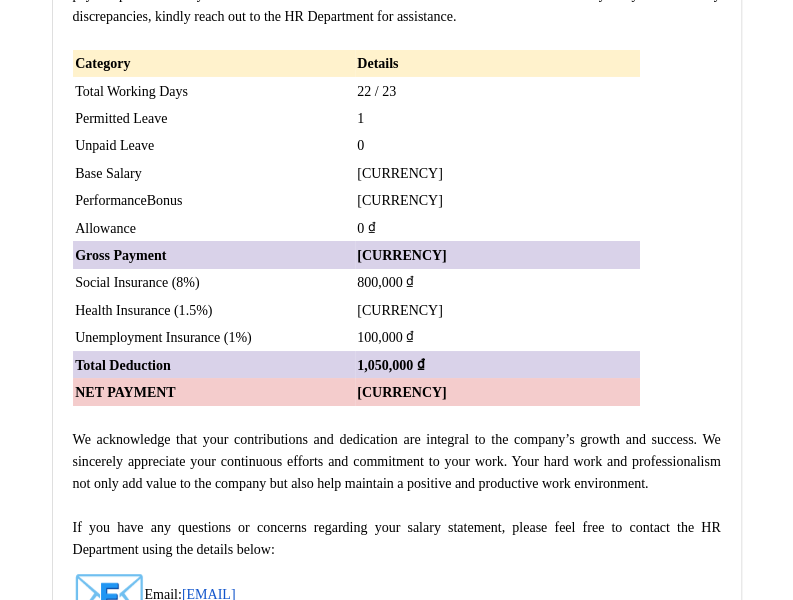 click on "1" at bounding box center (497, 118) 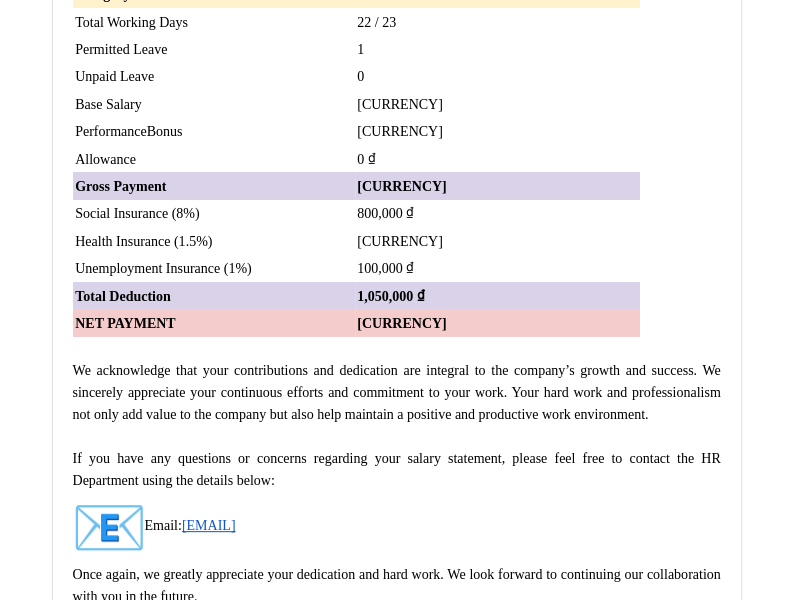 scroll, scrollTop: 7000, scrollLeft: 0, axis: vertical 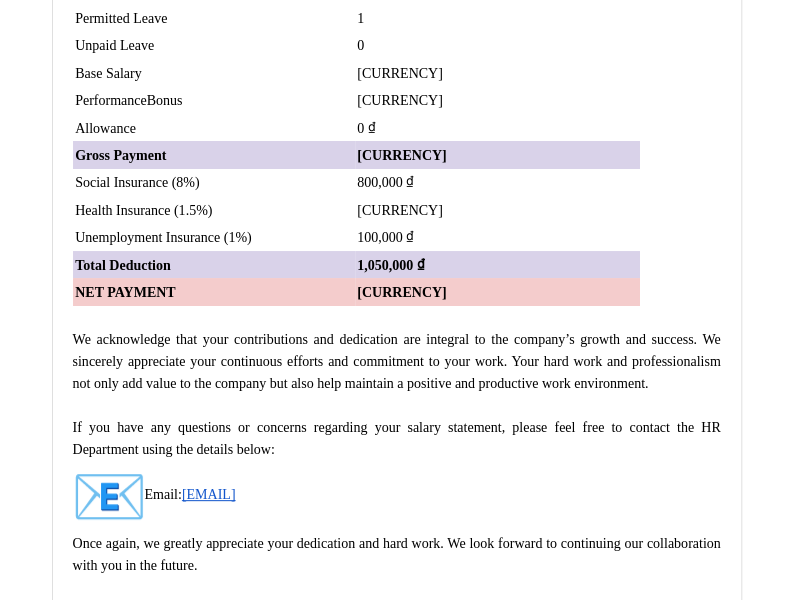 click on "0" at bounding box center (497, 45) 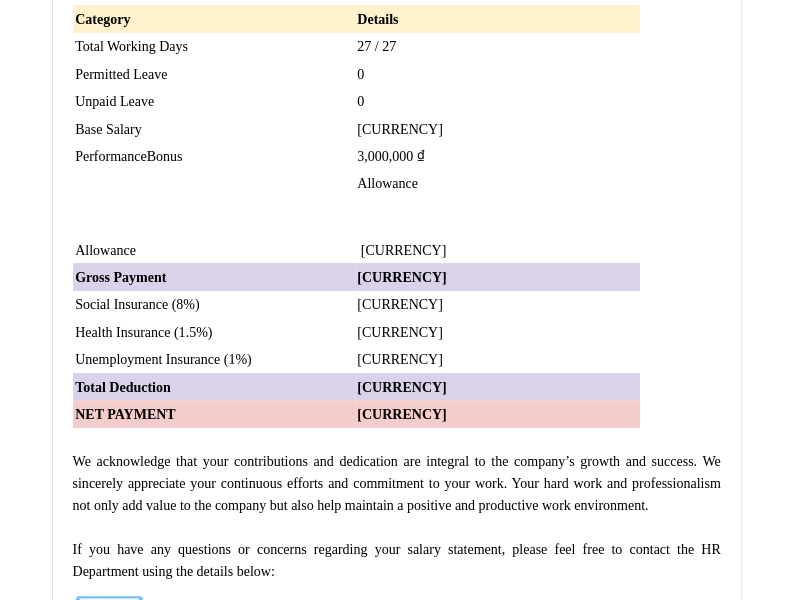 scroll, scrollTop: 9600, scrollLeft: 0, axis: vertical 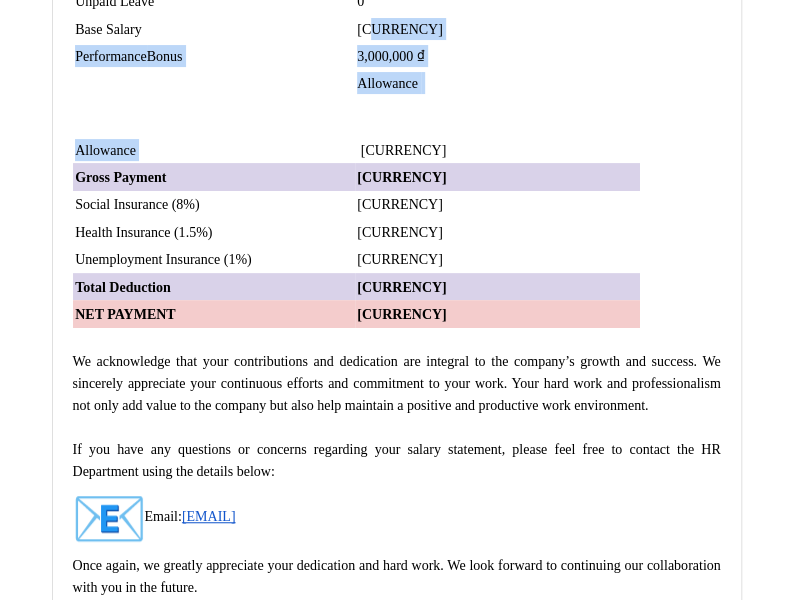 drag, startPoint x: 366, startPoint y: 316, endPoint x: 444, endPoint y: 371, distance: 95.44108 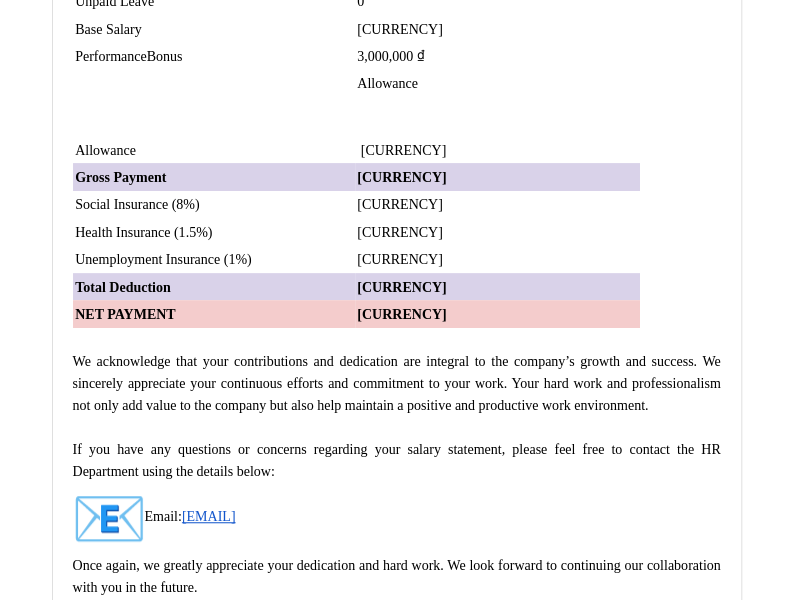 click on "3,000,000 ₫" at bounding box center (497, 56) 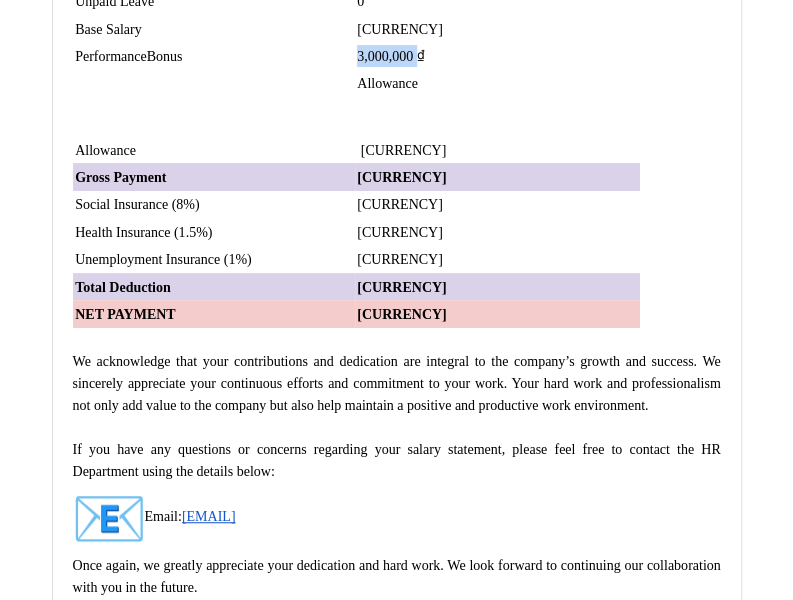 click on "3,000,000 ₫" at bounding box center (497, 55) 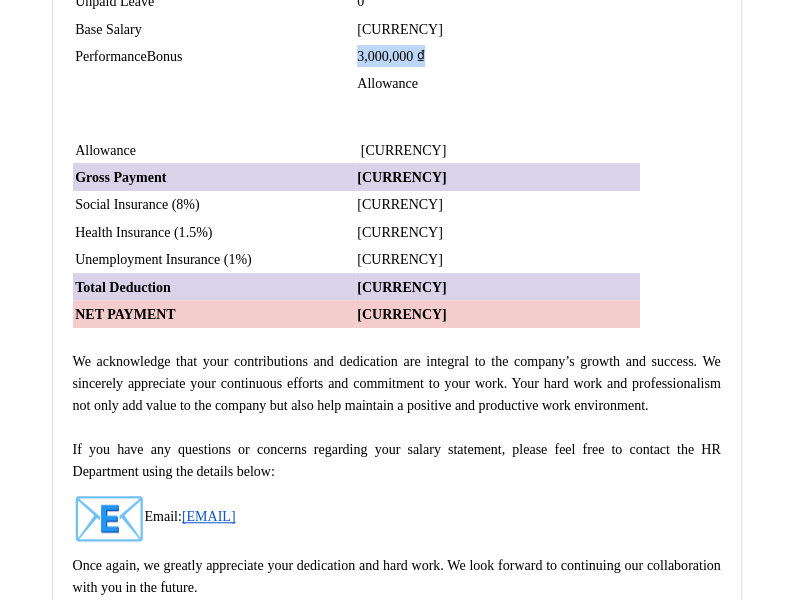 click on "3,000,000 ₫" at bounding box center [497, 55] 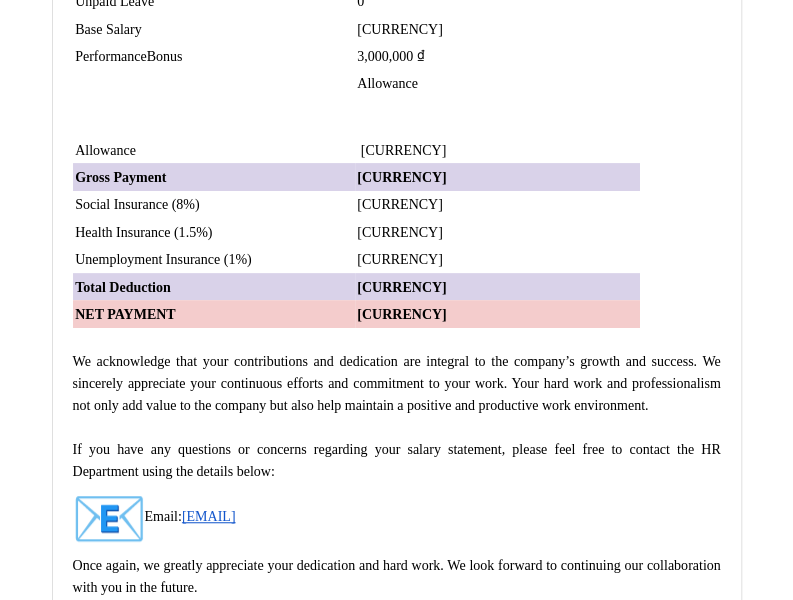 click on "9,000,000 ₫" at bounding box center [400, 29] 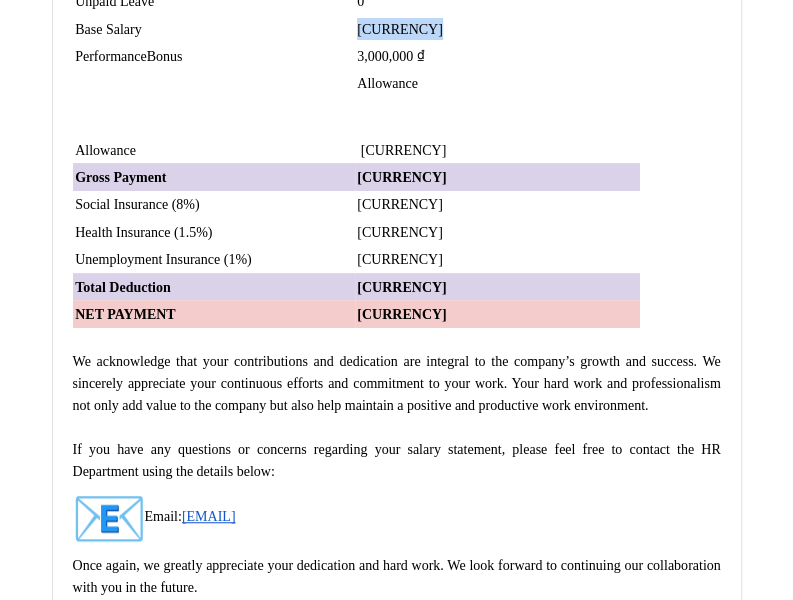 click on "9,000,000 ₫" at bounding box center [400, 29] 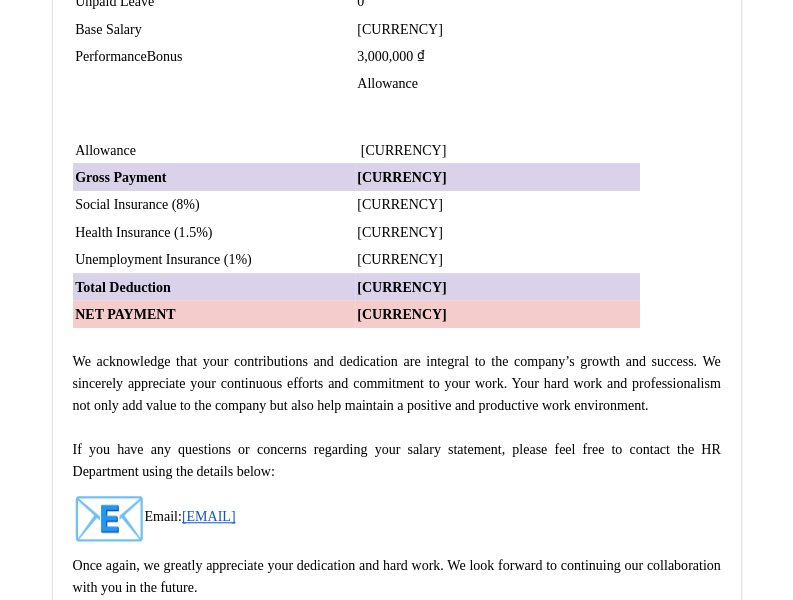 click on "3,000,000 ₫" at bounding box center [497, 56] 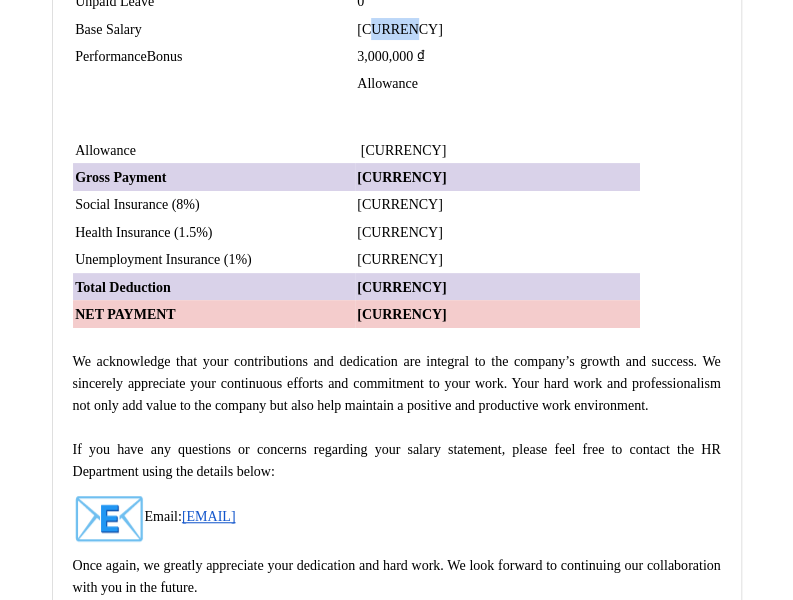 drag, startPoint x: 370, startPoint y: 312, endPoint x: 398, endPoint y: 322, distance: 29.732138 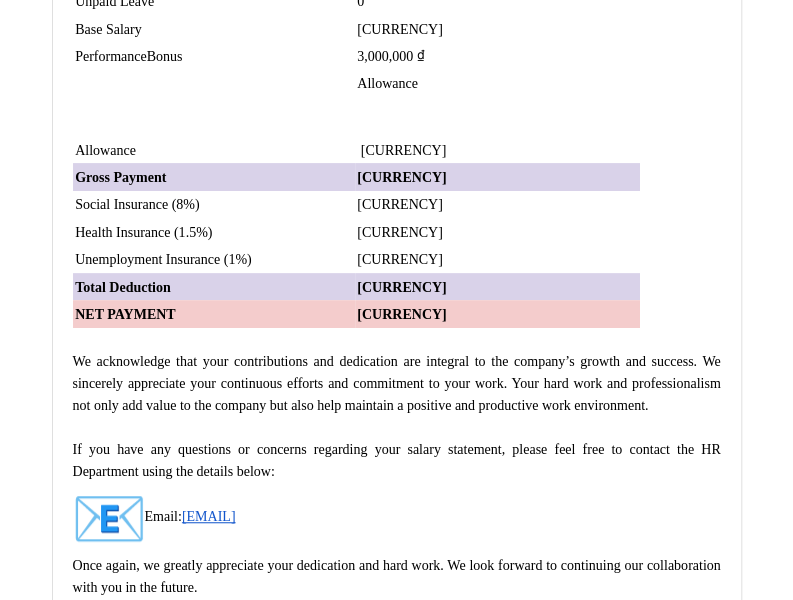 click on "3,000,000 ₫" at bounding box center [497, 56] 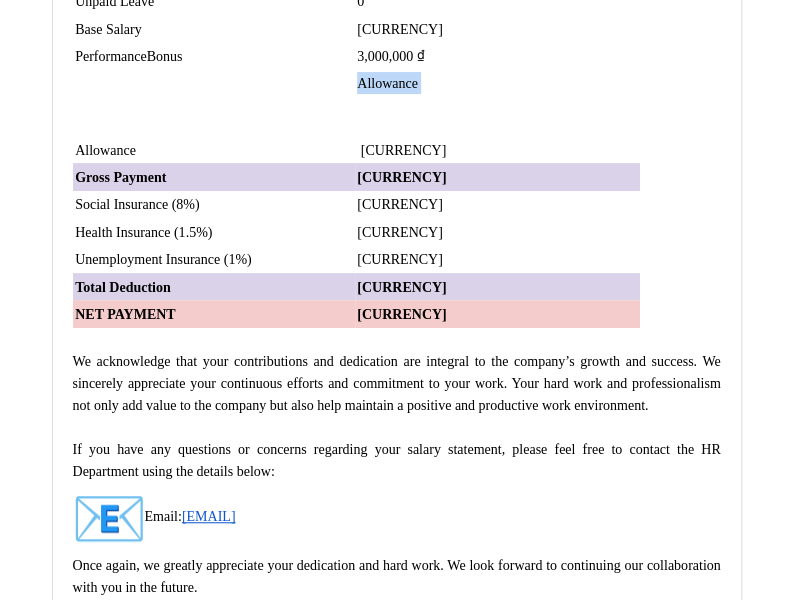 drag, startPoint x: 348, startPoint y: 373, endPoint x: 415, endPoint y: 370, distance: 67.06713 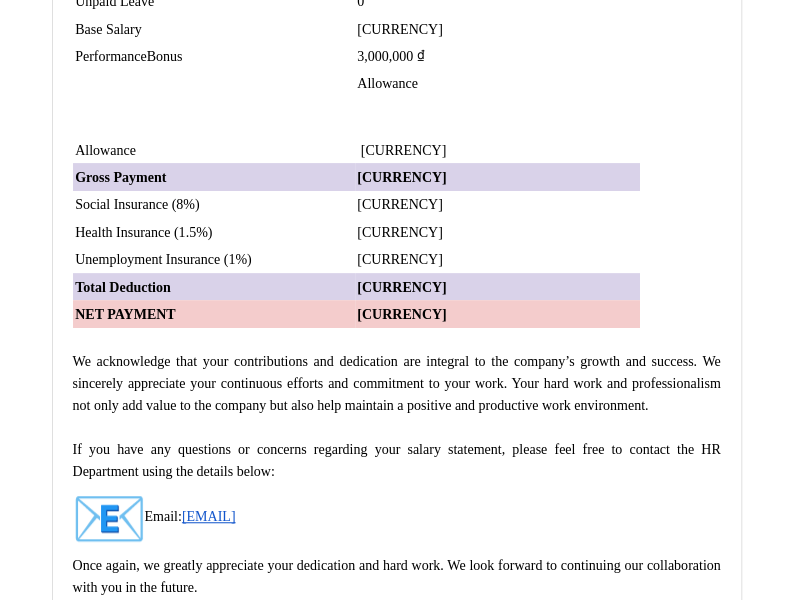 click on "Performance  Bonus" at bounding box center (214, 55) 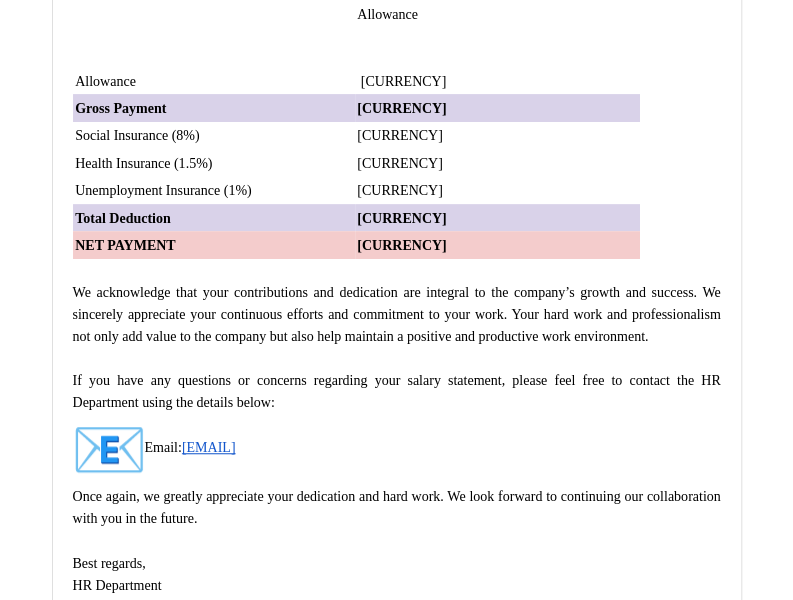 scroll, scrollTop: 9700, scrollLeft: 0, axis: vertical 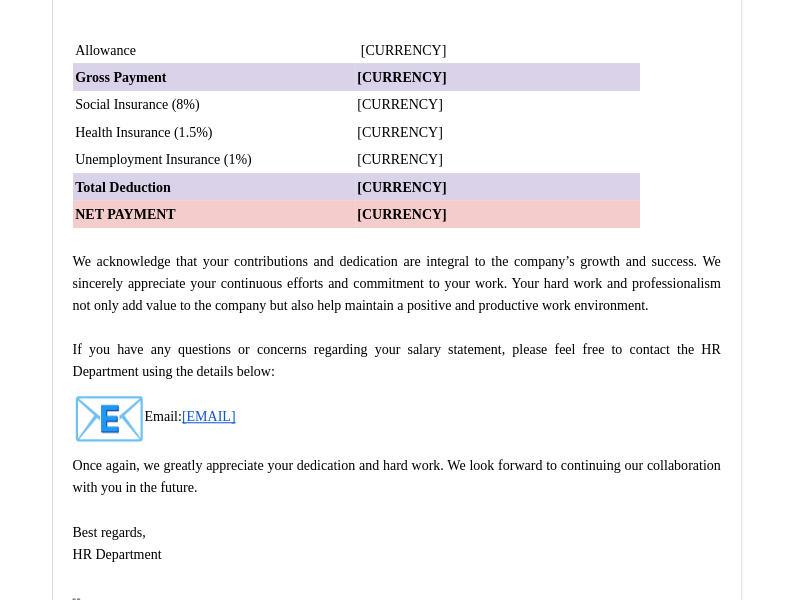 drag, startPoint x: 364, startPoint y: 303, endPoint x: 461, endPoint y: 336, distance: 102.45975 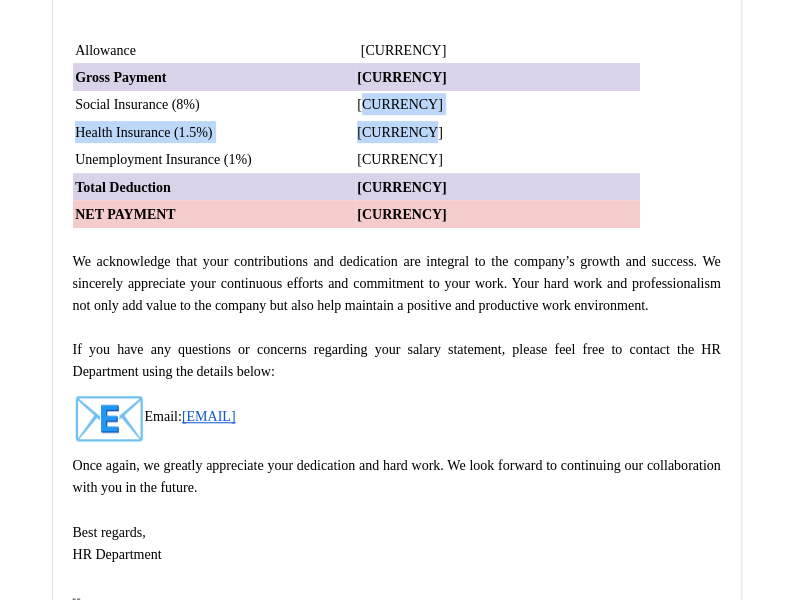 drag, startPoint x: 365, startPoint y: 341, endPoint x: 420, endPoint y: 363, distance: 59.236813 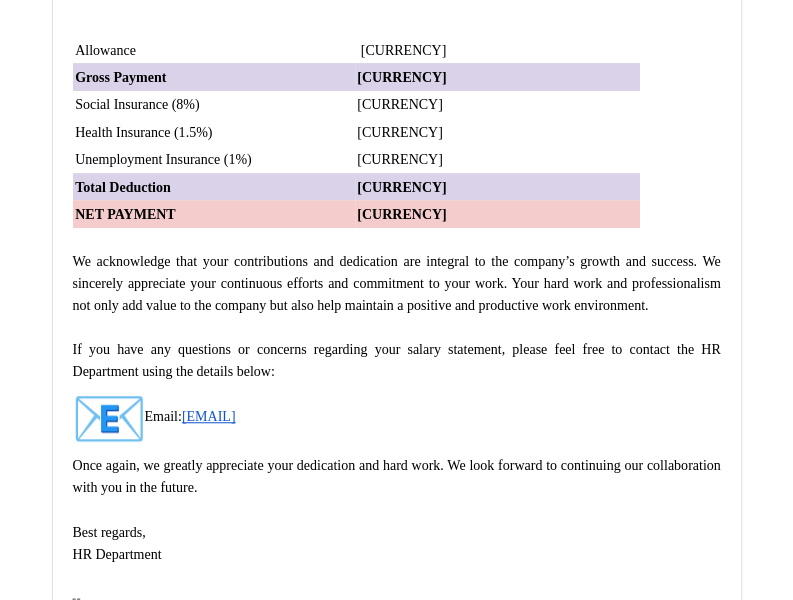 click on "80,000 ₫" at bounding box center (497, 159) 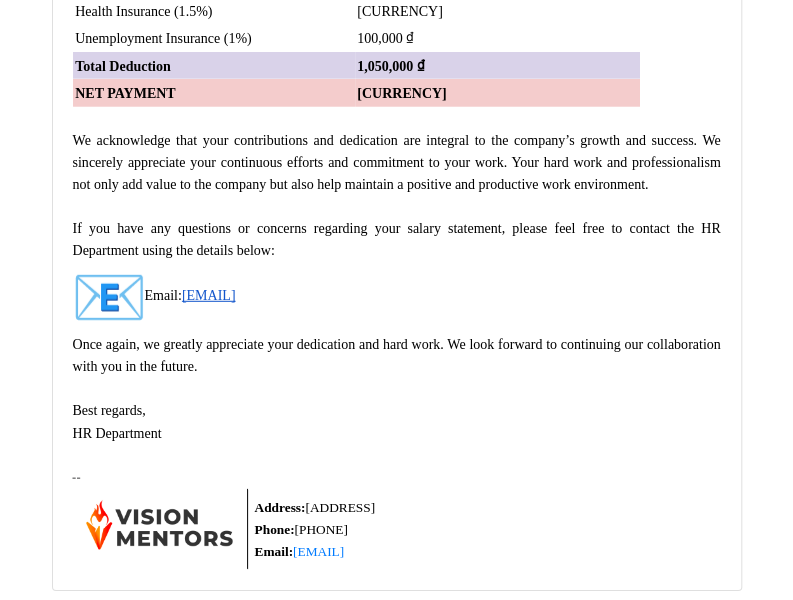 scroll, scrollTop: 11100, scrollLeft: 0, axis: vertical 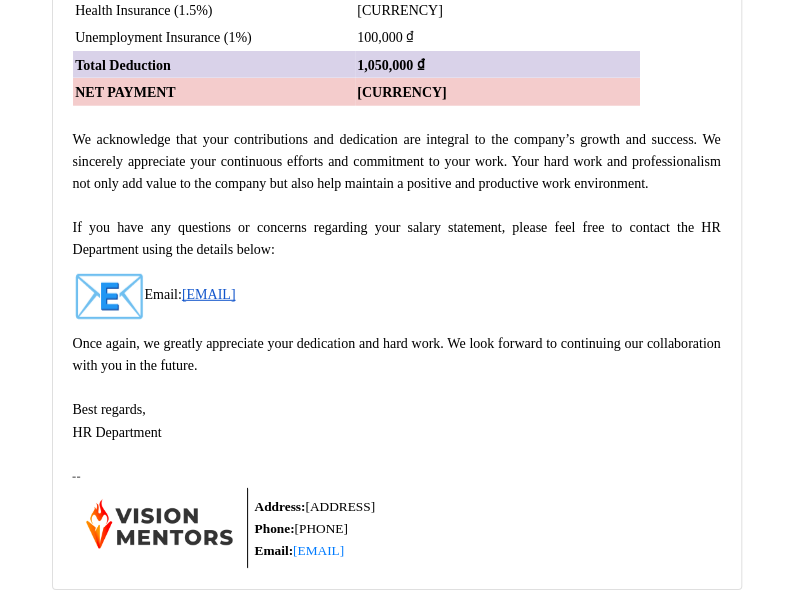 drag, startPoint x: 362, startPoint y: 139, endPoint x: 422, endPoint y: 147, distance: 60.530983 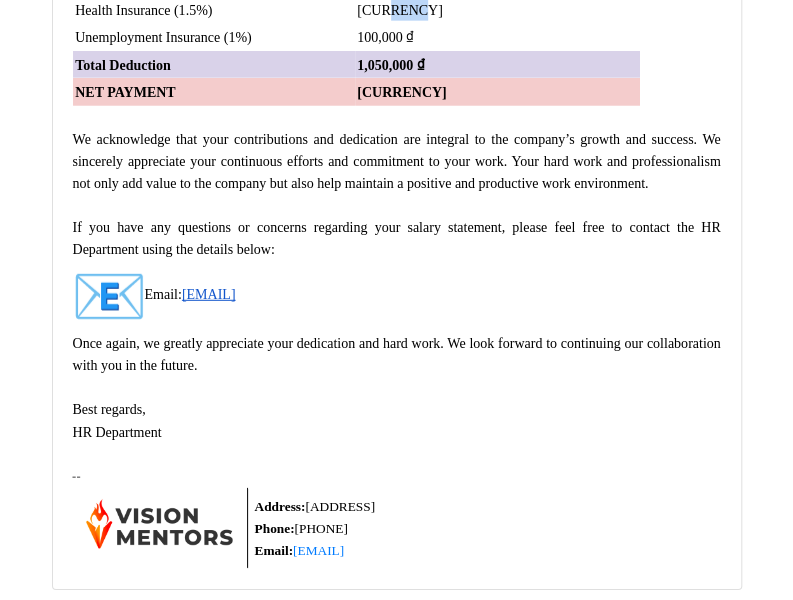 drag, startPoint x: 382, startPoint y: 265, endPoint x: 410, endPoint y: 294, distance: 40.311287 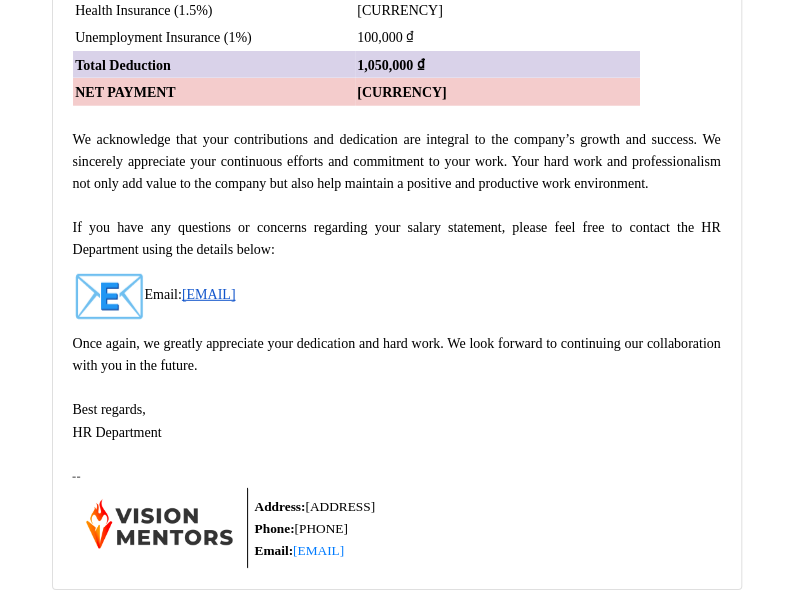 click on "100,000 ₫" at bounding box center (497, 36) 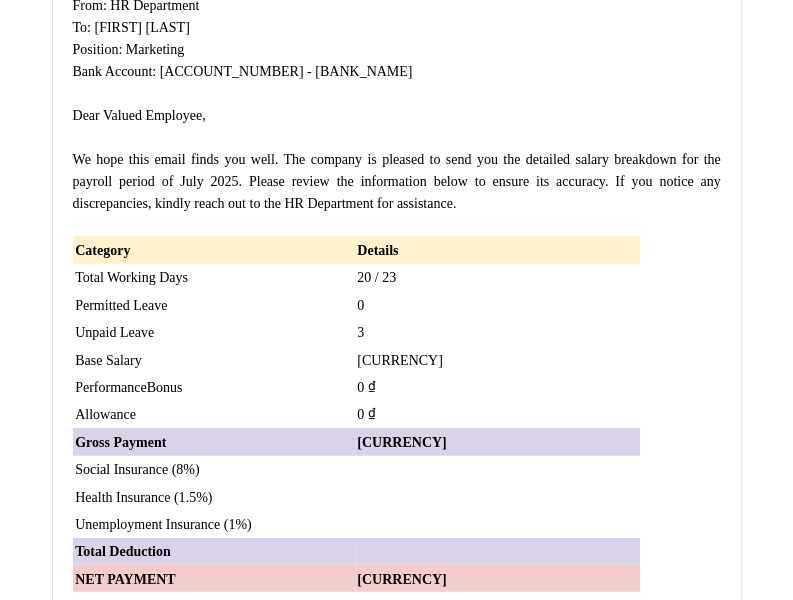 scroll, scrollTop: 13200, scrollLeft: 0, axis: vertical 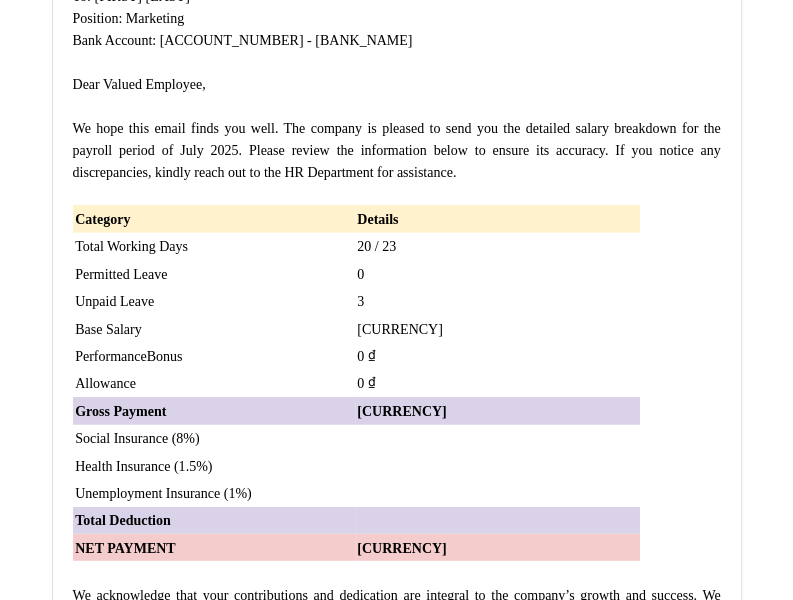 drag, startPoint x: 136, startPoint y: 336, endPoint x: 207, endPoint y: 344, distance: 71.44928 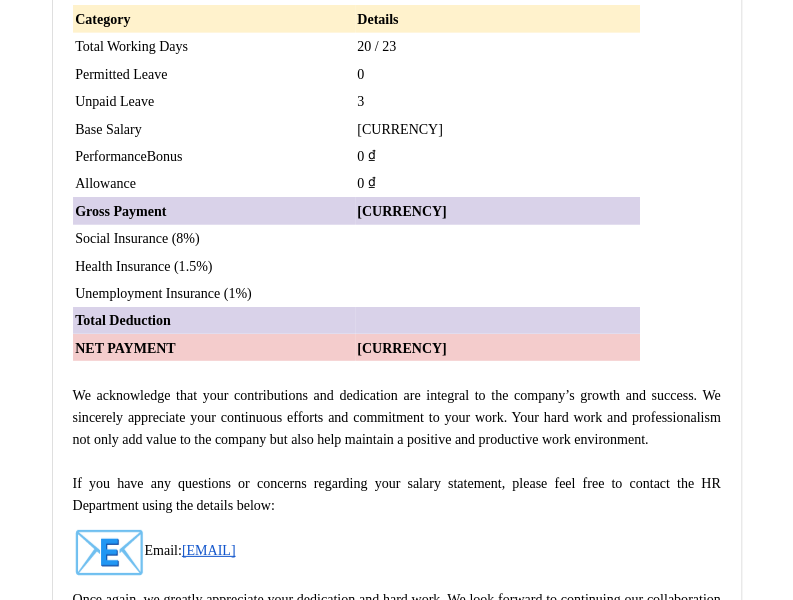 scroll, scrollTop: 13500, scrollLeft: 0, axis: vertical 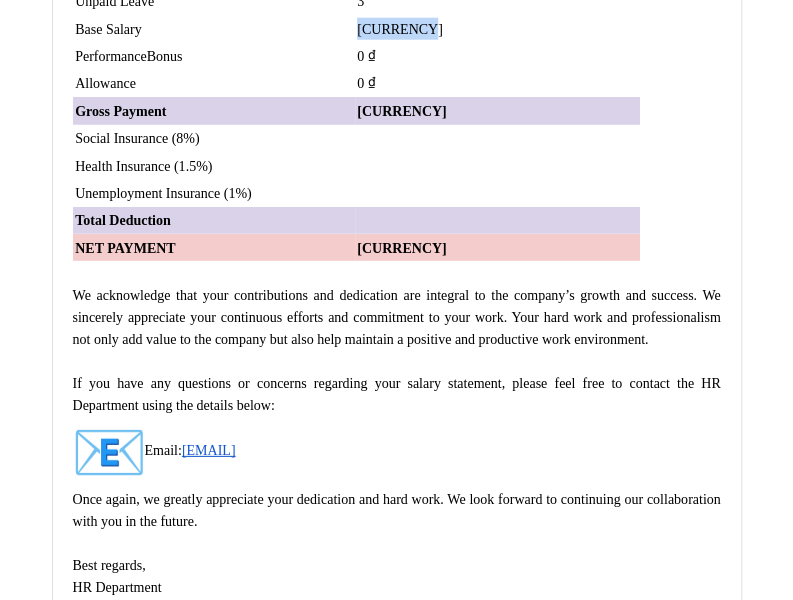 drag, startPoint x: 359, startPoint y: 373, endPoint x: 420, endPoint y: 380, distance: 61.400326 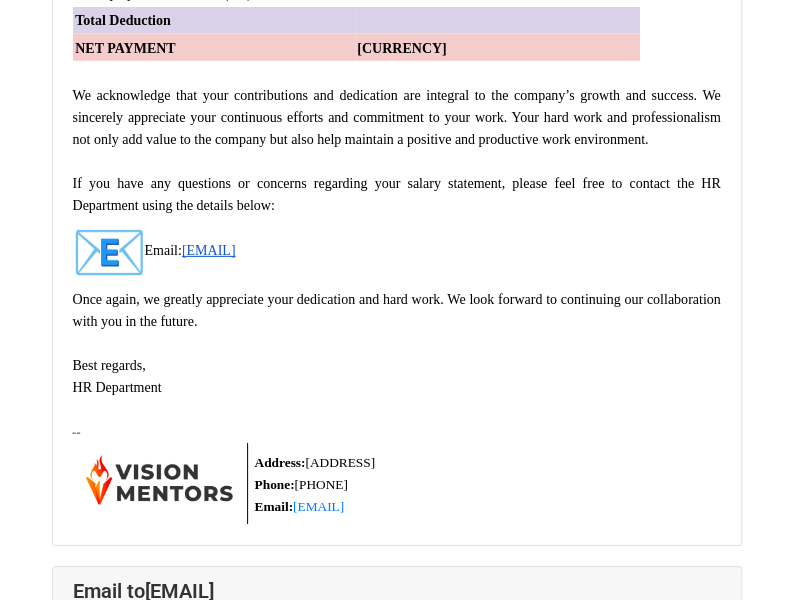click on "7,847,826 ₫" at bounding box center [497, 48] 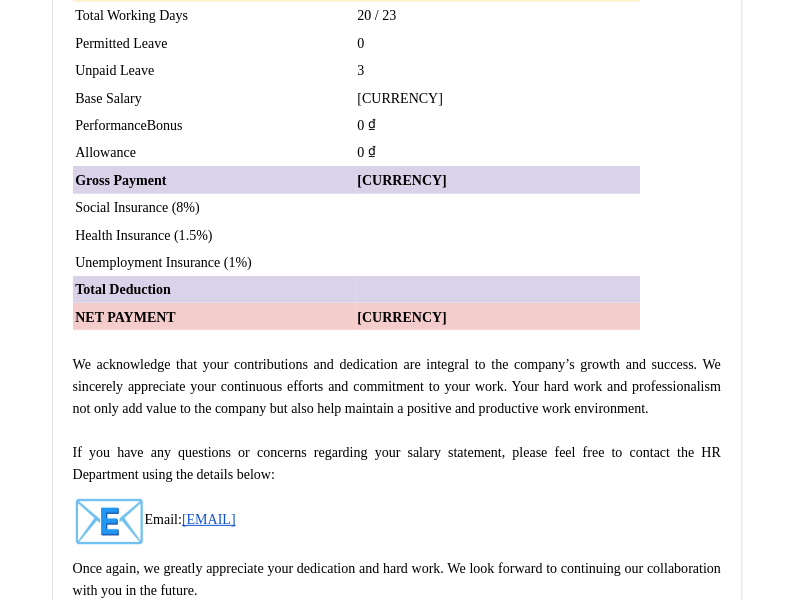 scroll, scrollTop: 13400, scrollLeft: 0, axis: vertical 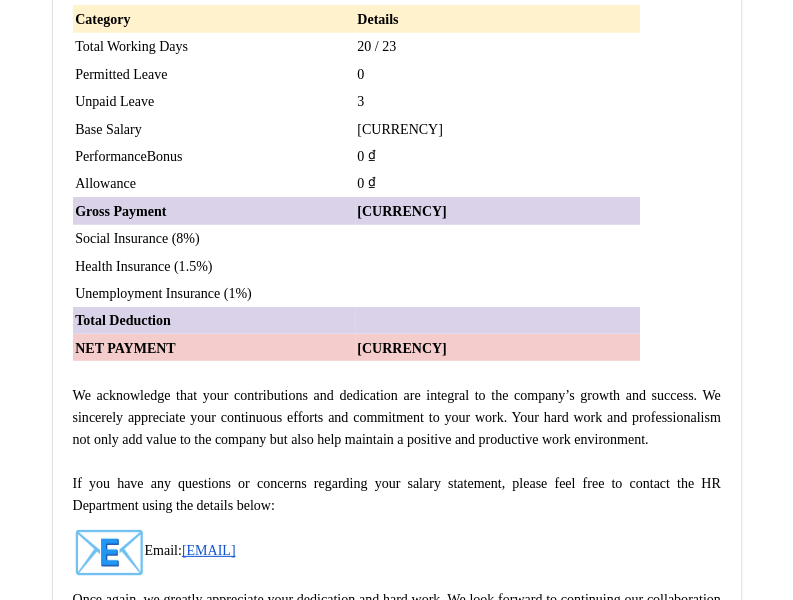 drag, startPoint x: 212, startPoint y: 289, endPoint x: 256, endPoint y: 291, distance: 44.04543 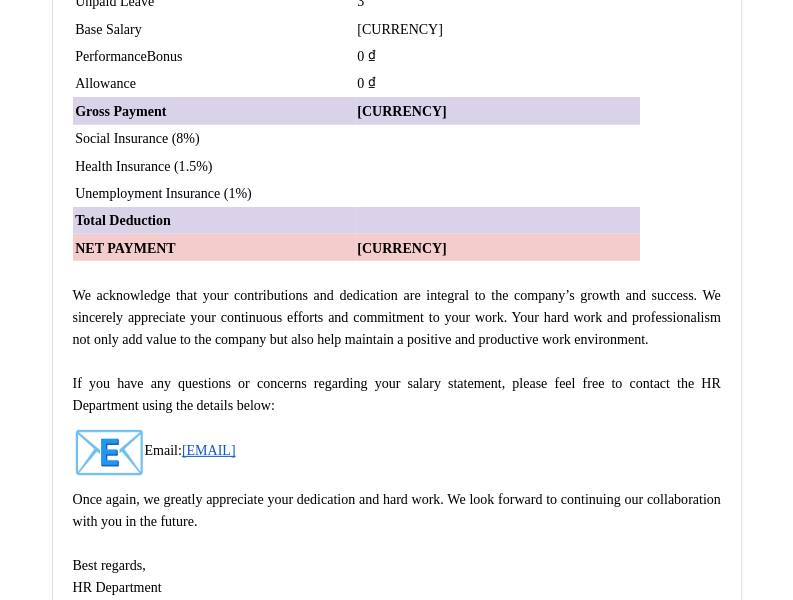 scroll, scrollTop: 13600, scrollLeft: 0, axis: vertical 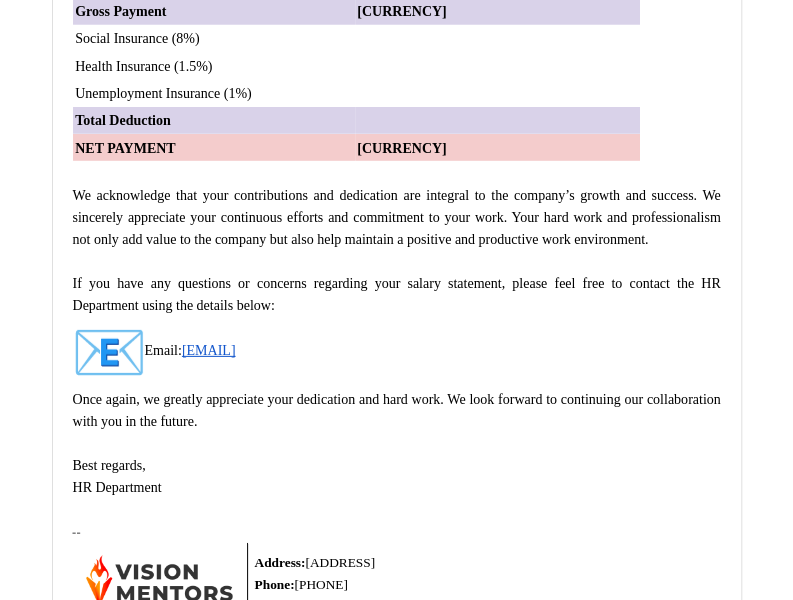 click on "7,847,826 ₫" at bounding box center [497, 10] 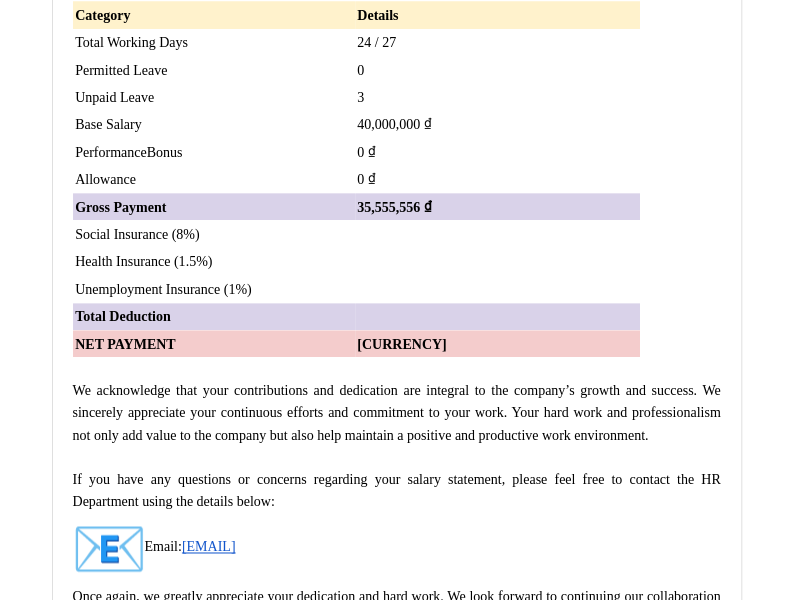 scroll, scrollTop: 17300, scrollLeft: 0, axis: vertical 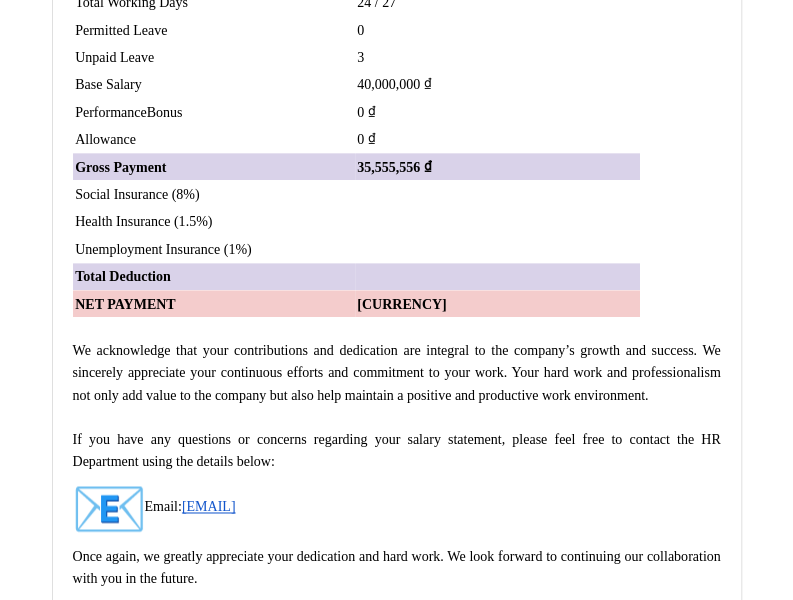 drag, startPoint x: 136, startPoint y: 78, endPoint x: 222, endPoint y: 121, distance: 96.150925 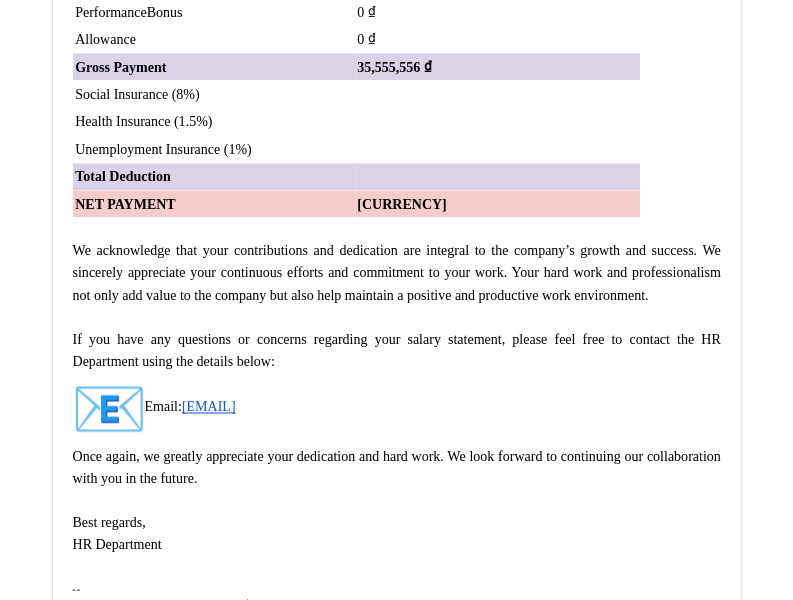 scroll, scrollTop: 17500, scrollLeft: 0, axis: vertical 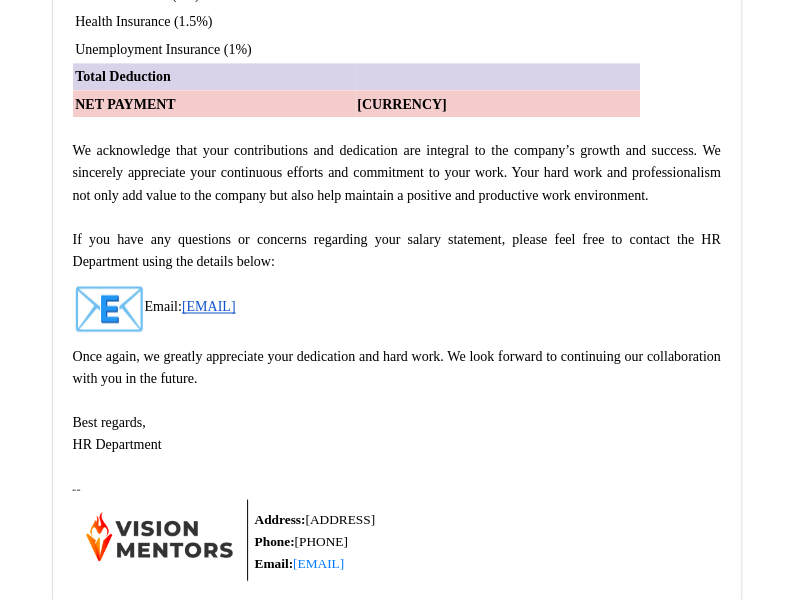 drag, startPoint x: 371, startPoint y: 275, endPoint x: 411, endPoint y: 319, distance: 59.464275 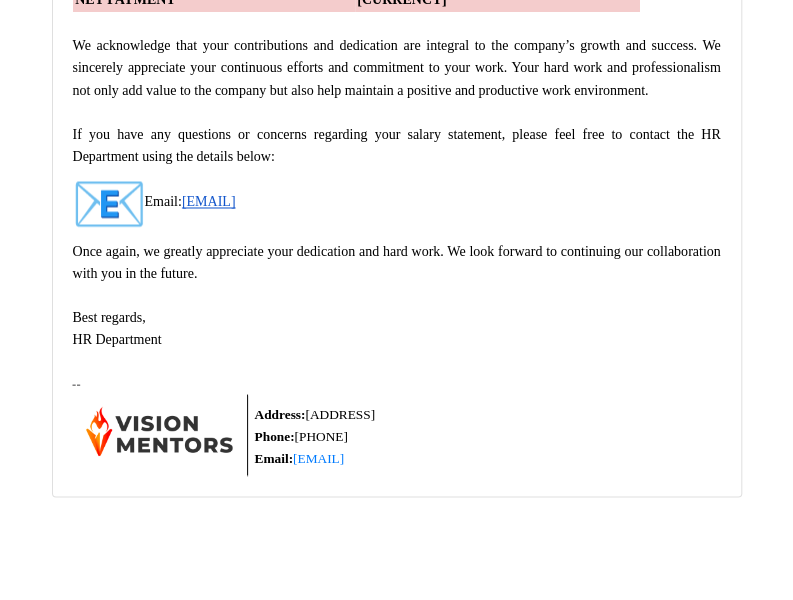 scroll, scrollTop: 17700, scrollLeft: 0, axis: vertical 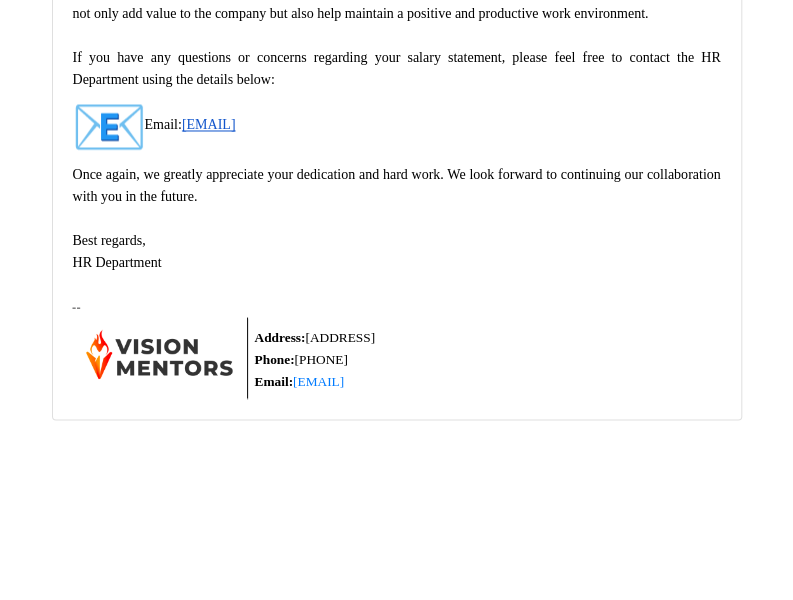 click on "32,411,556 ₫" at bounding box center [401, -78] 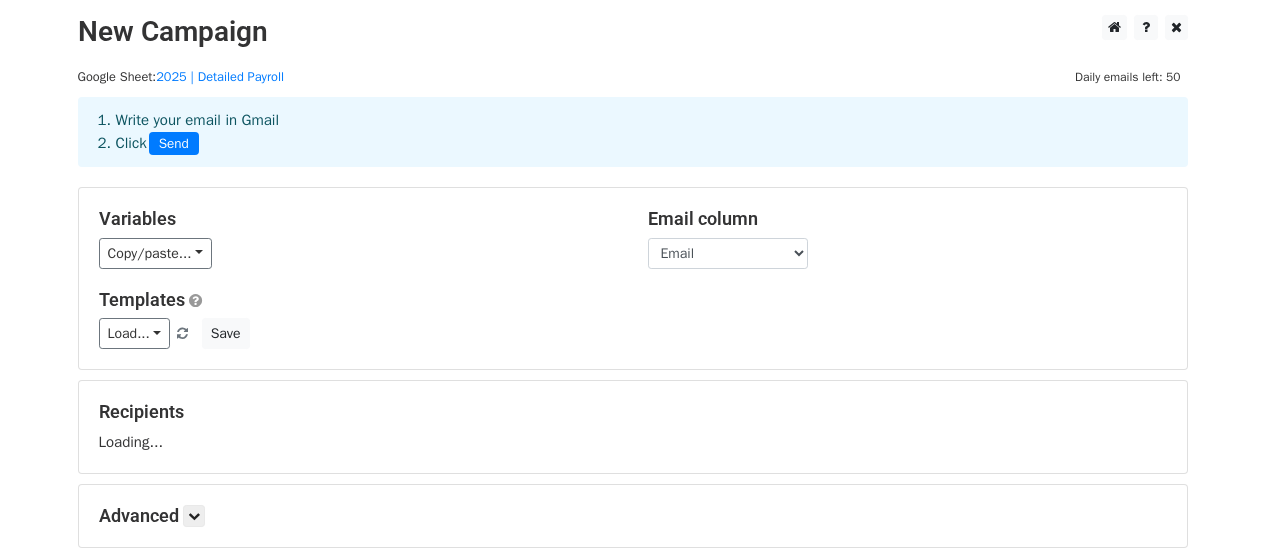 scroll, scrollTop: 0, scrollLeft: 0, axis: both 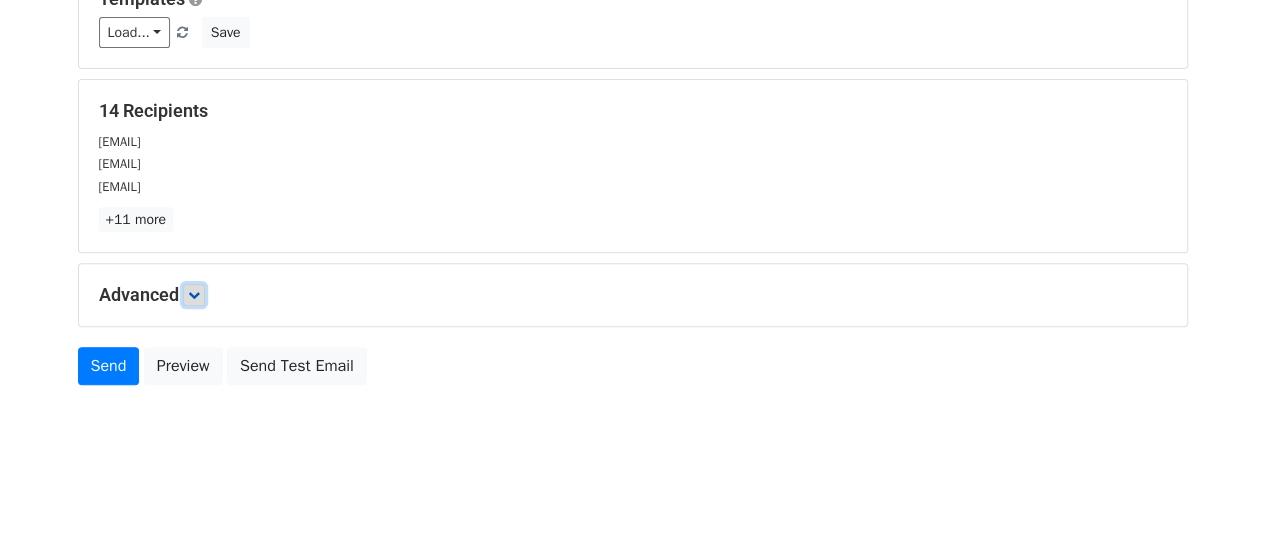 click at bounding box center (194, 295) 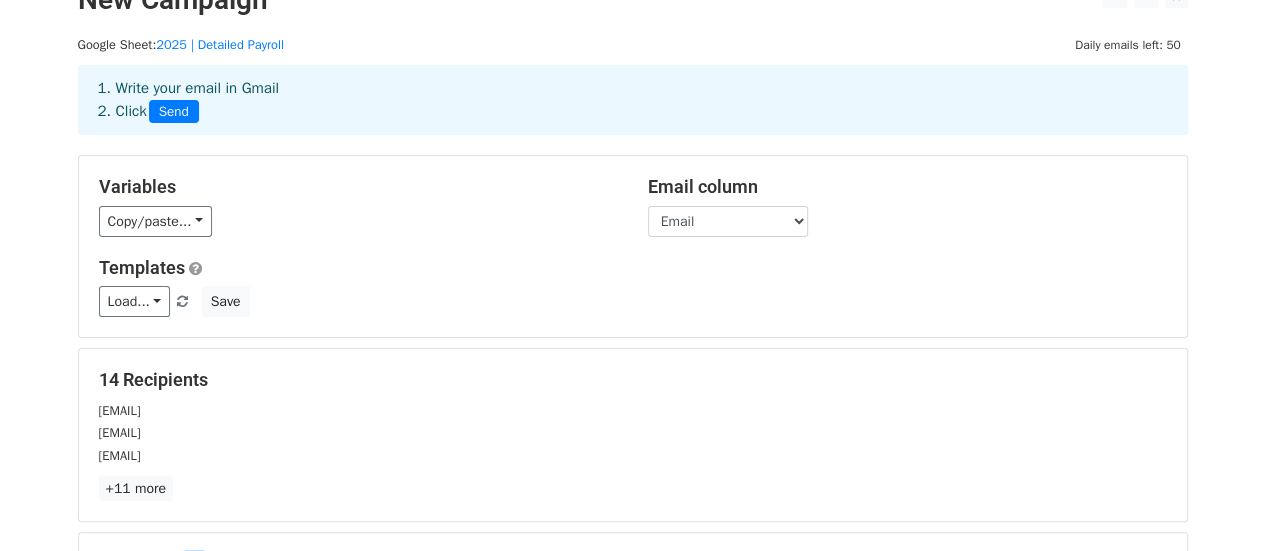 scroll, scrollTop: 0, scrollLeft: 0, axis: both 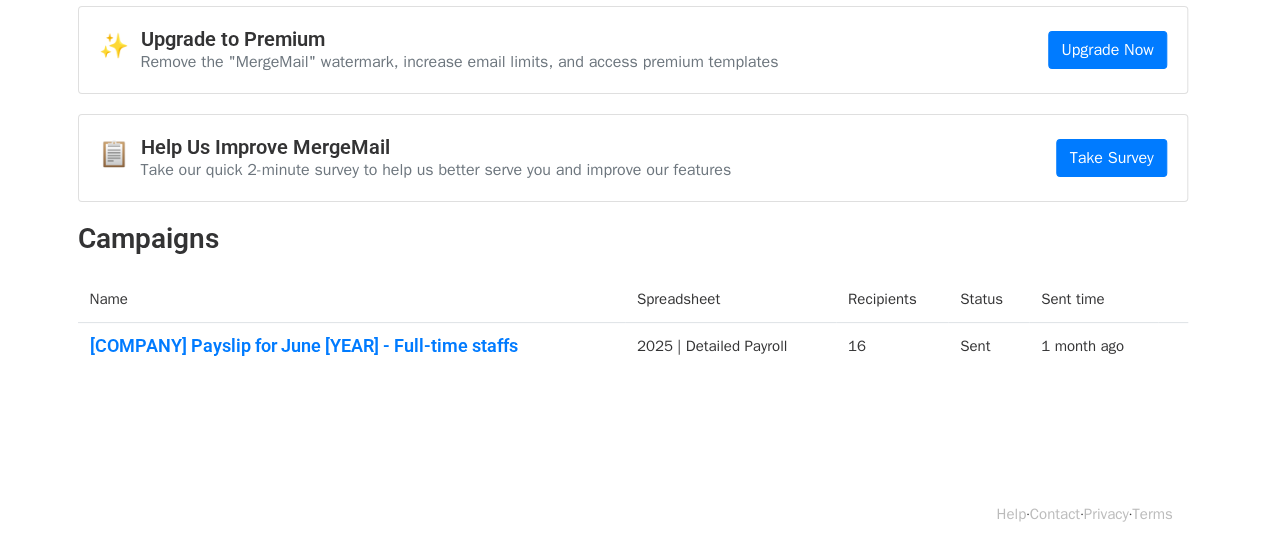 click on "Sent" at bounding box center [988, 350] 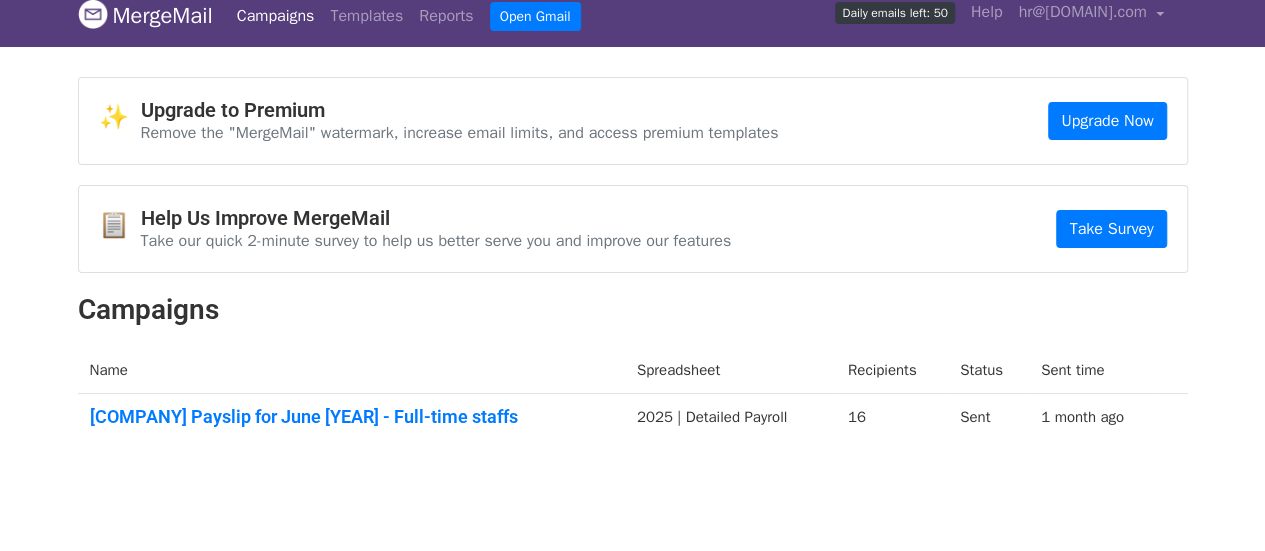scroll, scrollTop: 0, scrollLeft: 0, axis: both 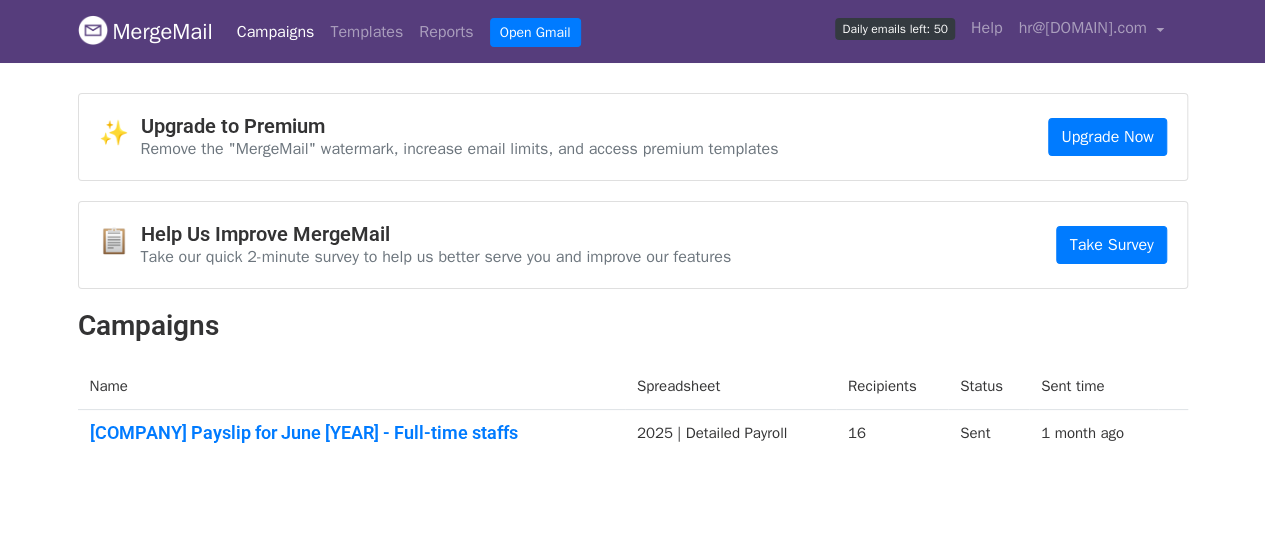 click on "✨
Upgrade to Premium
Remove the "MergeMail" watermark, increase email limits, and access premium templates
Upgrade Now
📋
Help Us Improve MergeMail
Take our quick 2-minute survey to help us better serve you and improve our features
Take Survey
Campaigns
Name
Spreadsheet
Recipients
Status
Sent time
[COMPANY] Payslip for June [YEAR] - Full-time staffs
[YEAR] | Detailed Payroll
16
Sent
1 month ago" at bounding box center [633, 286] 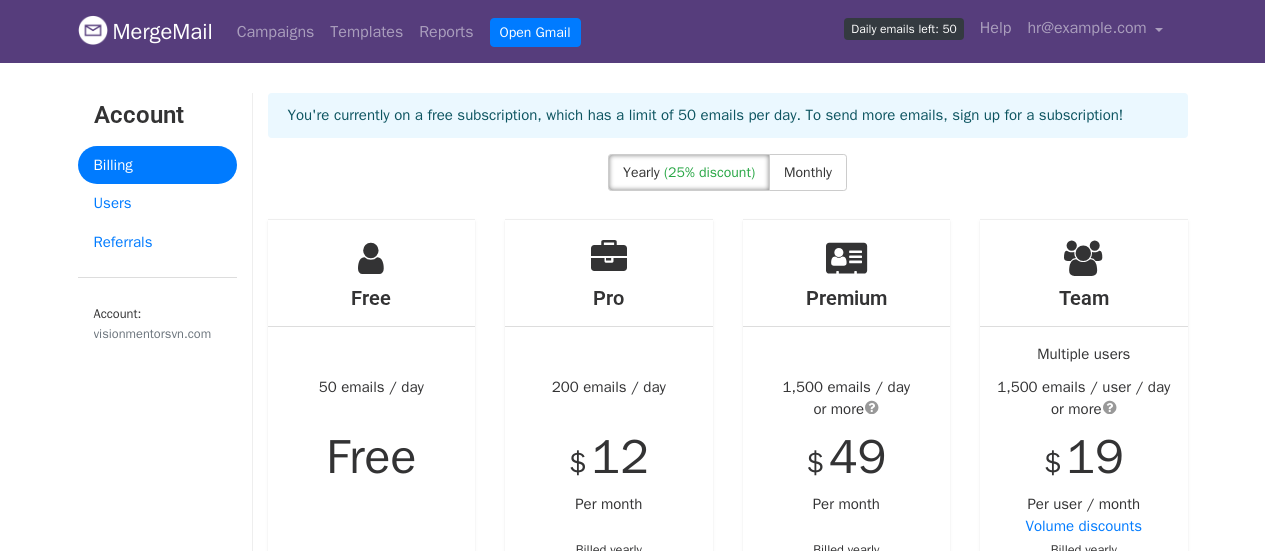 scroll, scrollTop: 0, scrollLeft: 0, axis: both 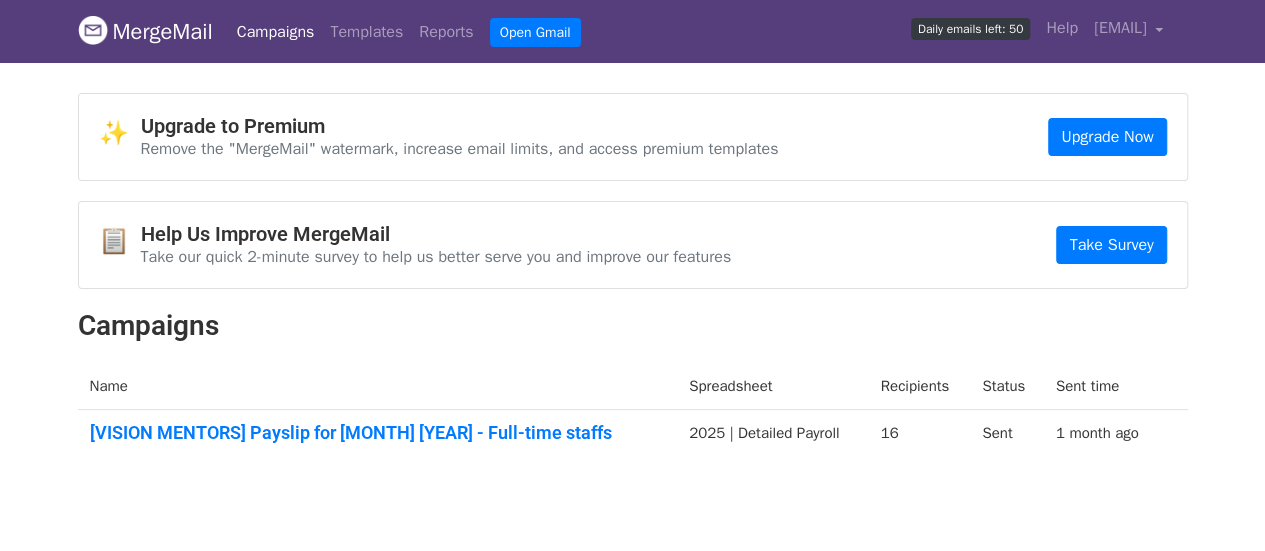 click at bounding box center (93, 30) 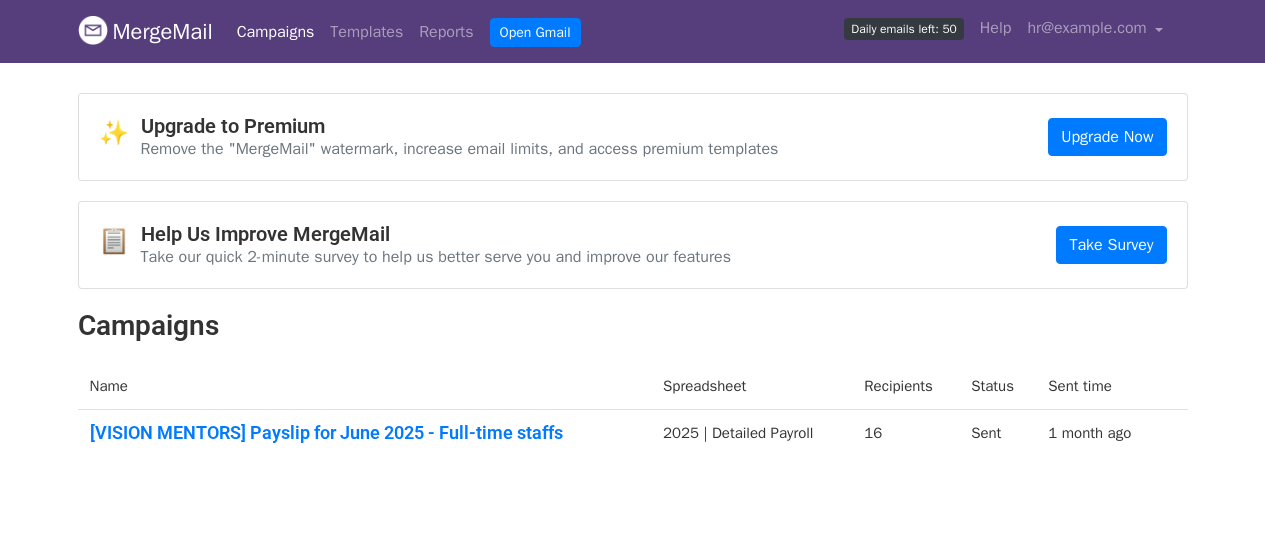 scroll, scrollTop: 0, scrollLeft: 0, axis: both 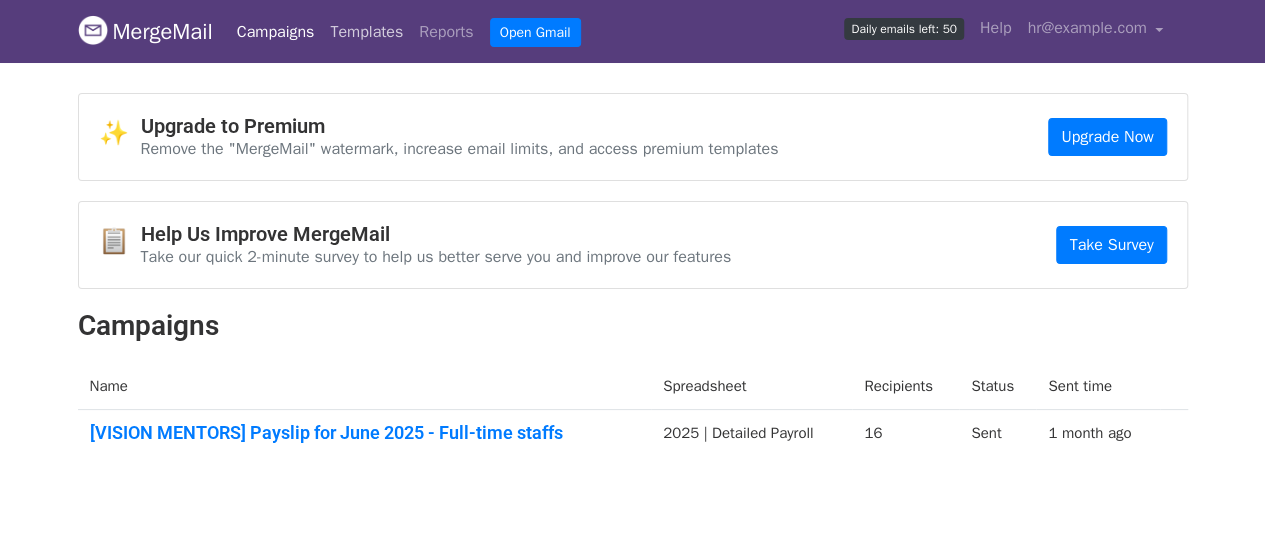 click on "Templates" at bounding box center [366, 32] 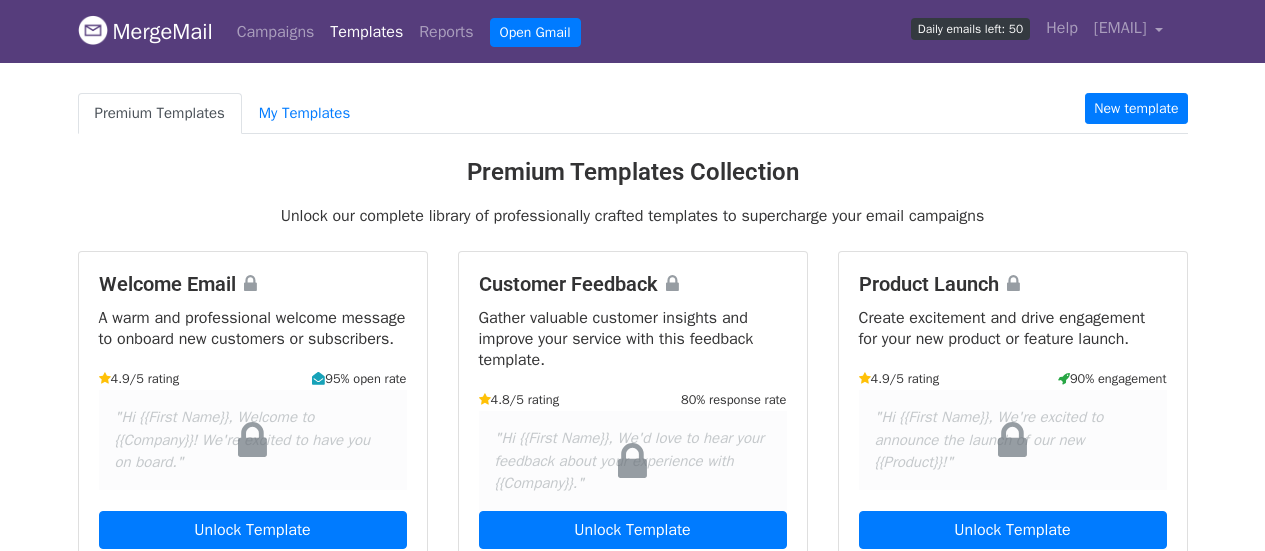 scroll, scrollTop: 0, scrollLeft: 0, axis: both 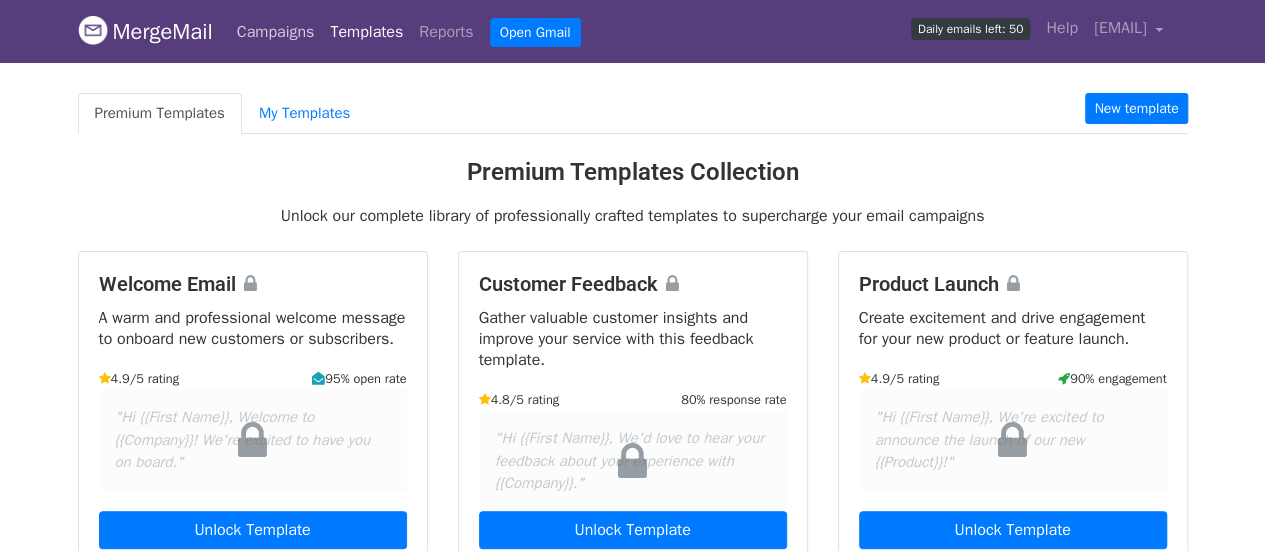 click on "Campaigns" at bounding box center (276, 32) 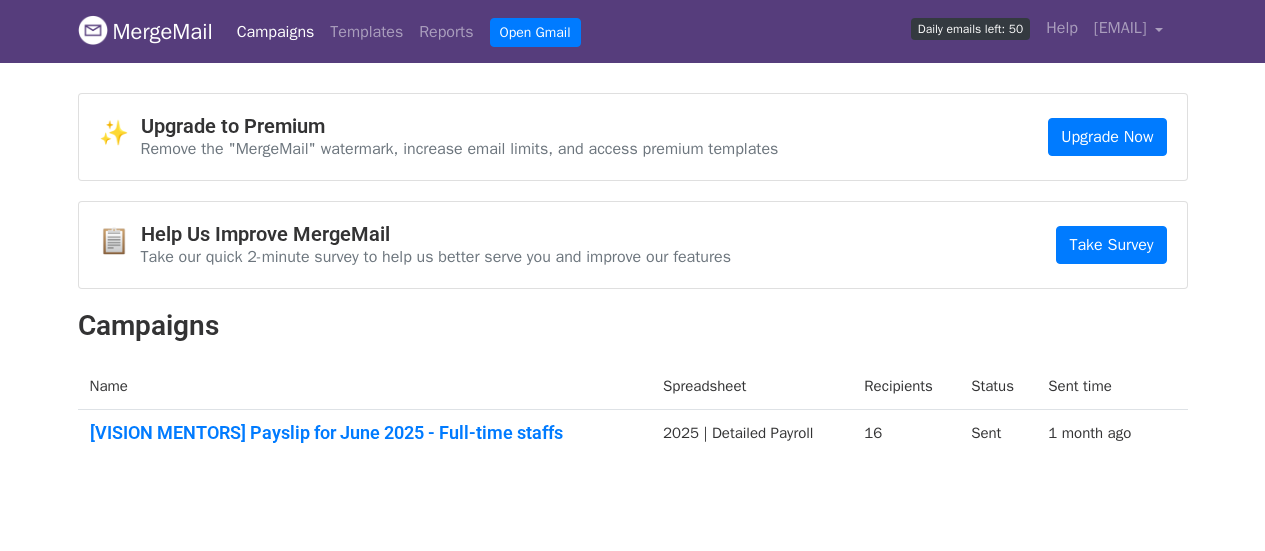 scroll, scrollTop: 0, scrollLeft: 0, axis: both 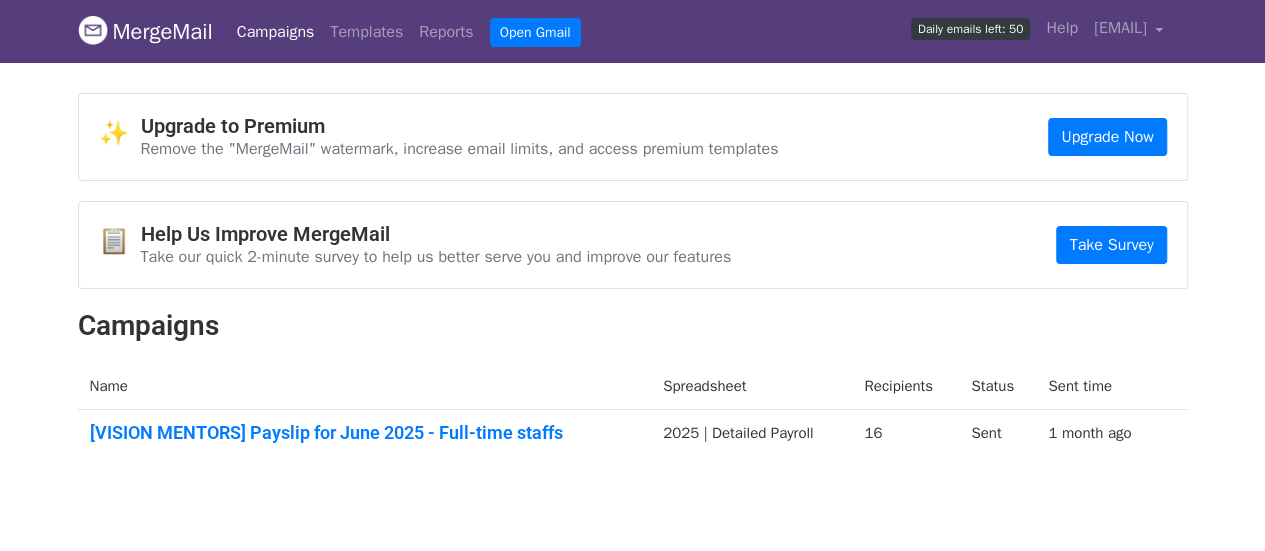 click on "✨
Upgrade to Premium
Remove the "[BRAND]" watermark, increase email limits, and access premium templates
Upgrade Now
📋
Help Us Improve [BRAND]
Take our quick 2-minute survey to help us better serve you and improve our features
Take Survey
Campaigns
Name
Spreadsheet
Recipients
Status
Sent time
[ORGANIZATION] Payslip for [DATE] - Full-time staffs
[YEAR] | Detailed Payroll
16
Sent
1 month ago" at bounding box center (633, 286) 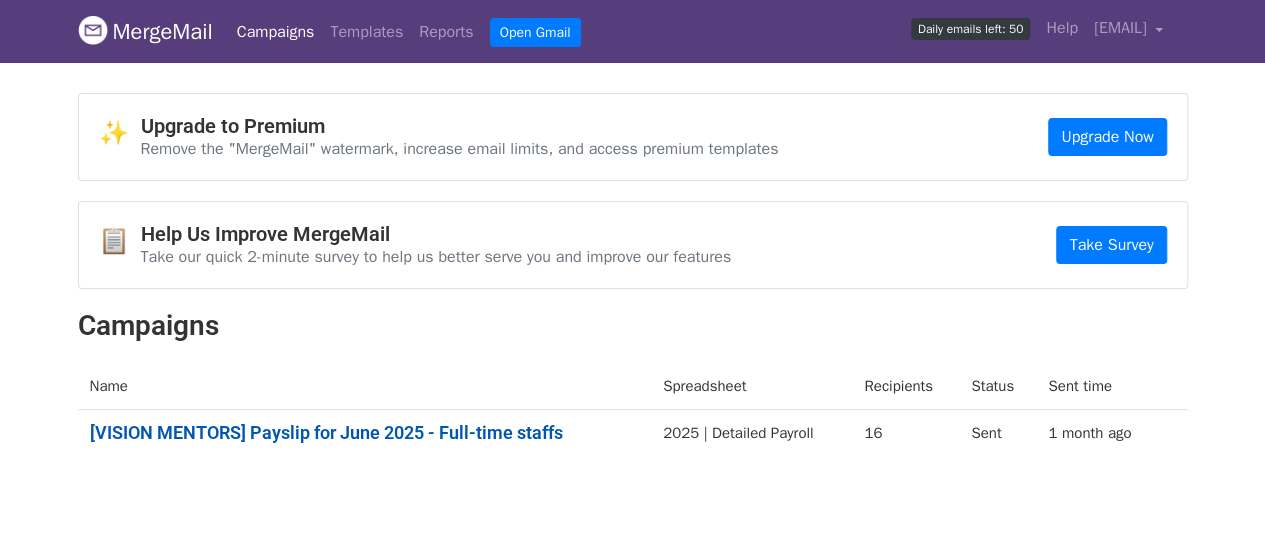 click on "[VISION MENTORS] Payslip for June 2025 - Full-time staffs" at bounding box center (365, 433) 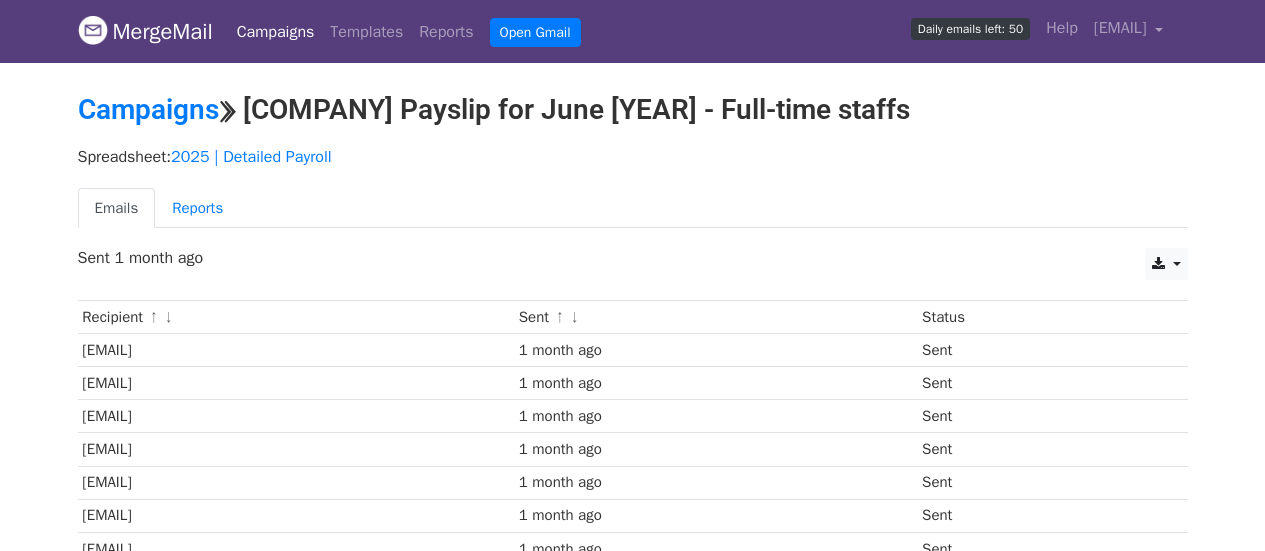 scroll, scrollTop: 0, scrollLeft: 0, axis: both 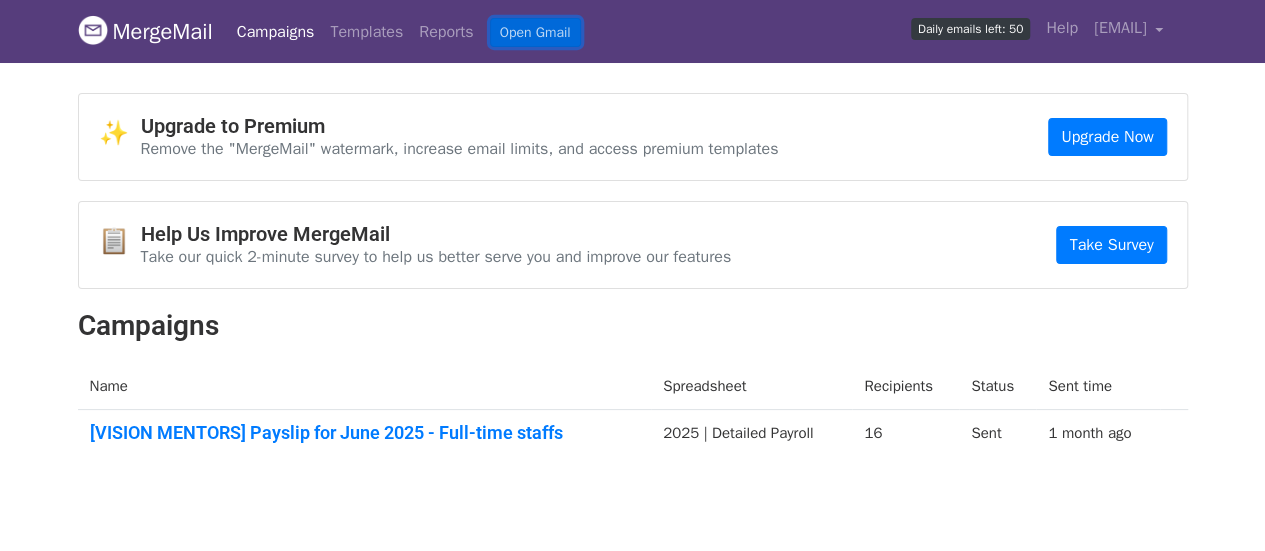 click on "Open Gmail" at bounding box center [535, 32] 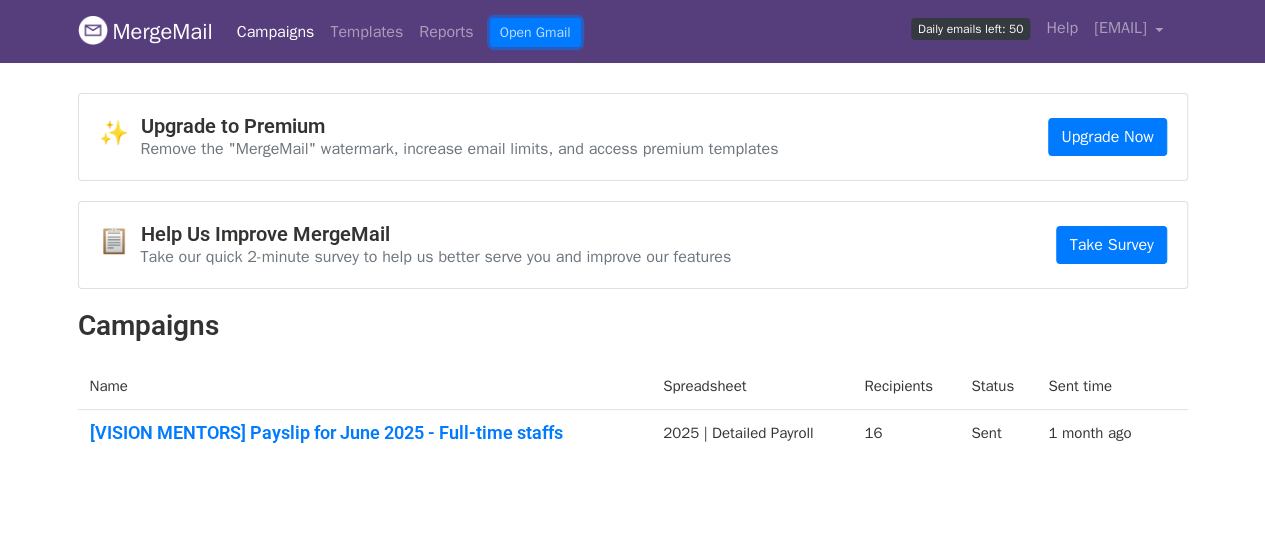 scroll, scrollTop: 87, scrollLeft: 0, axis: vertical 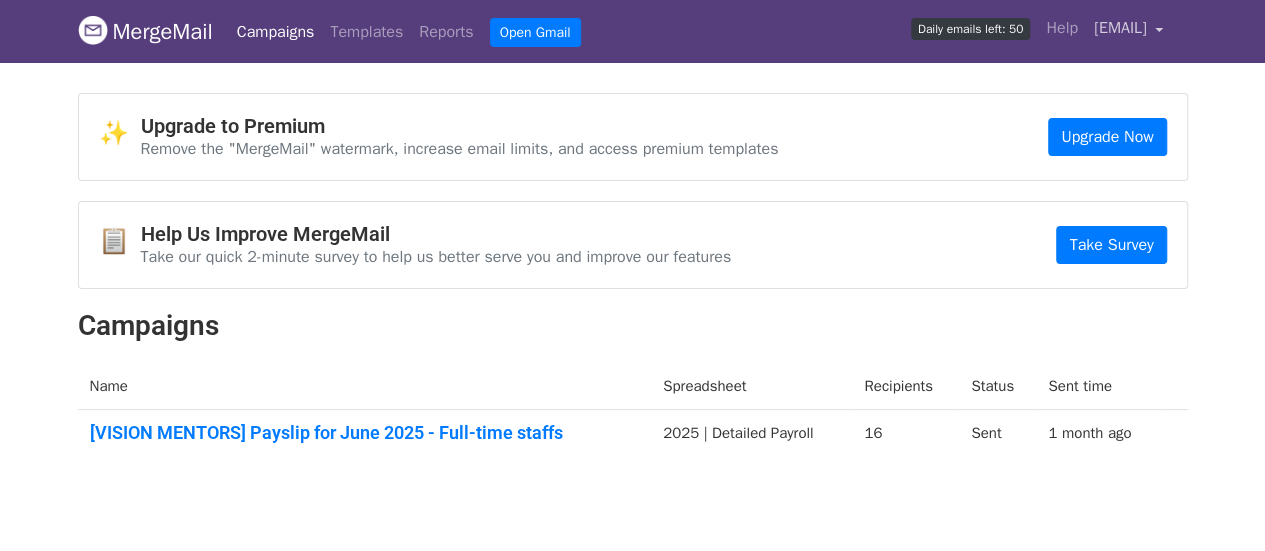 click on "[EMAIL]" at bounding box center [1120, 28] 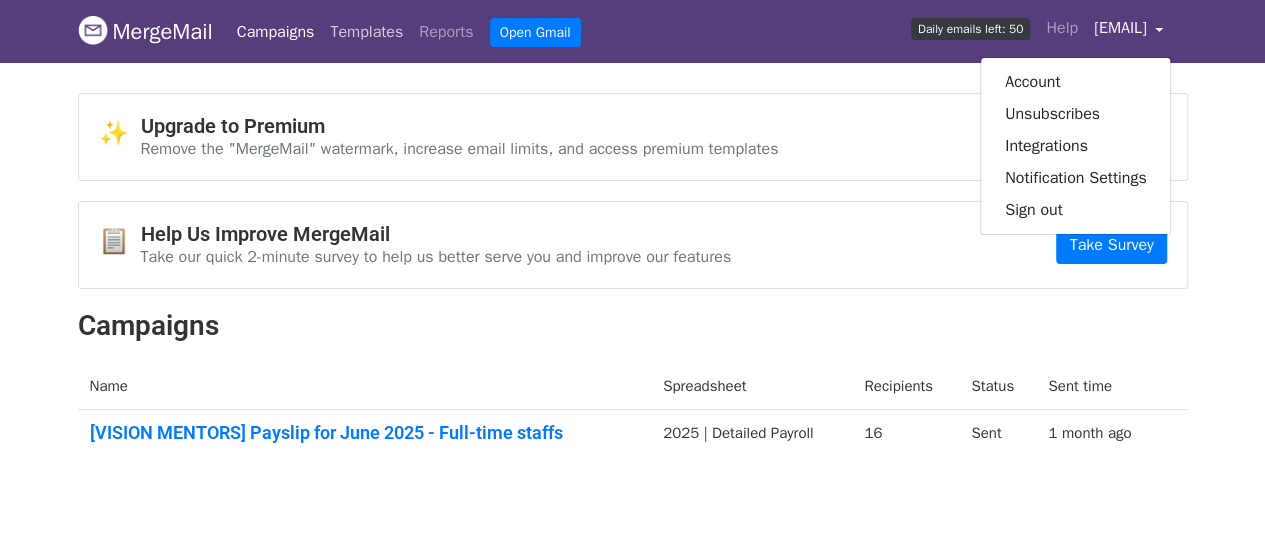 click on "Templates" at bounding box center [366, 32] 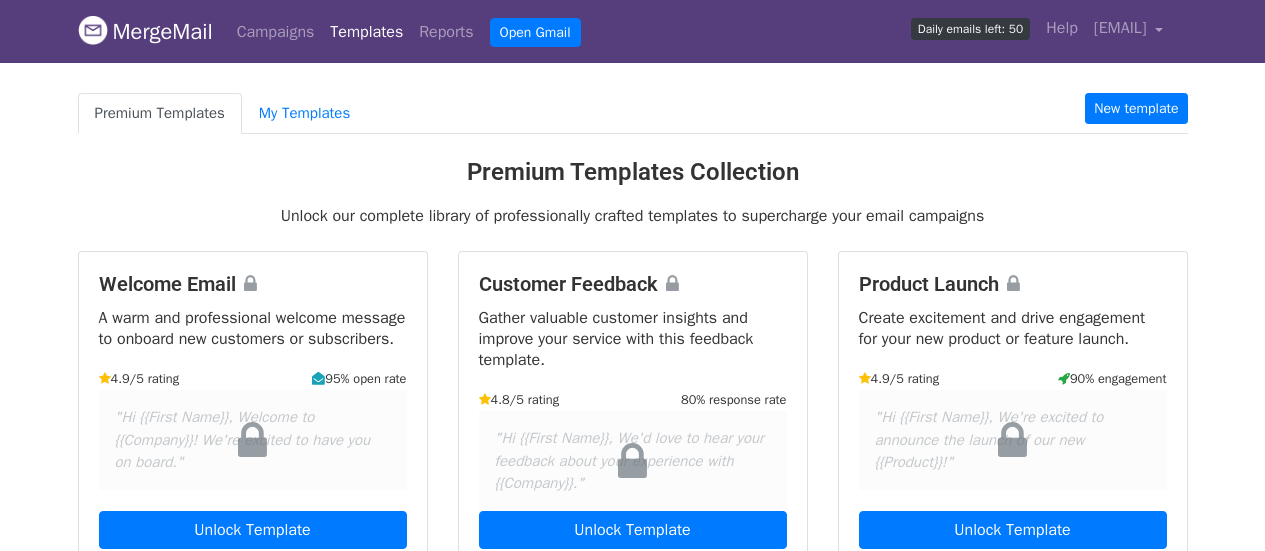 scroll, scrollTop: 0, scrollLeft: 0, axis: both 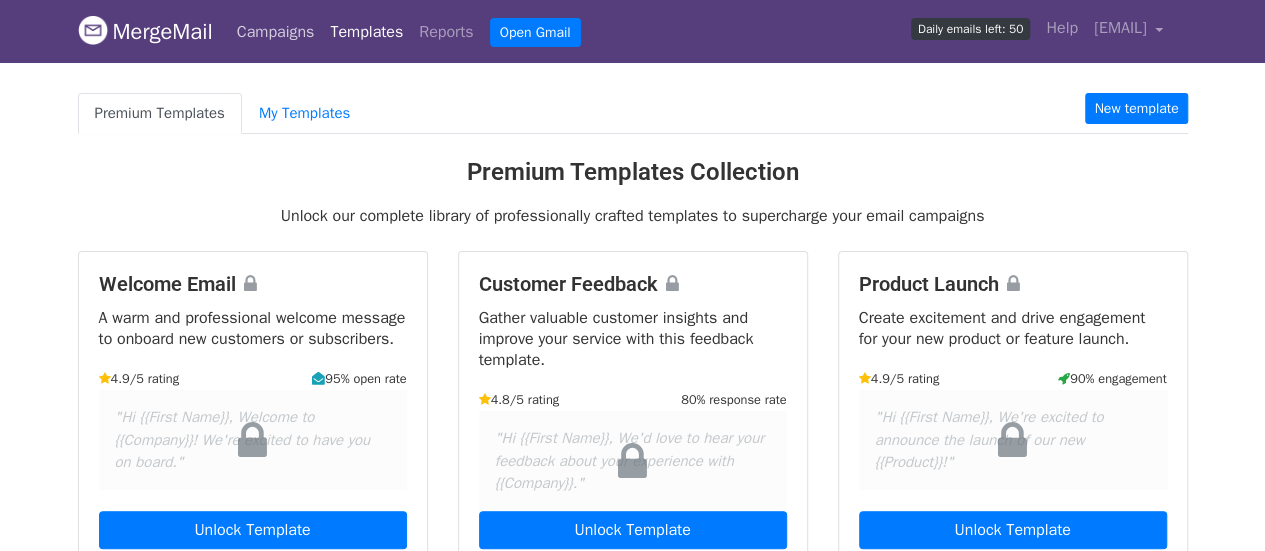 click on "Campaigns" at bounding box center [276, 32] 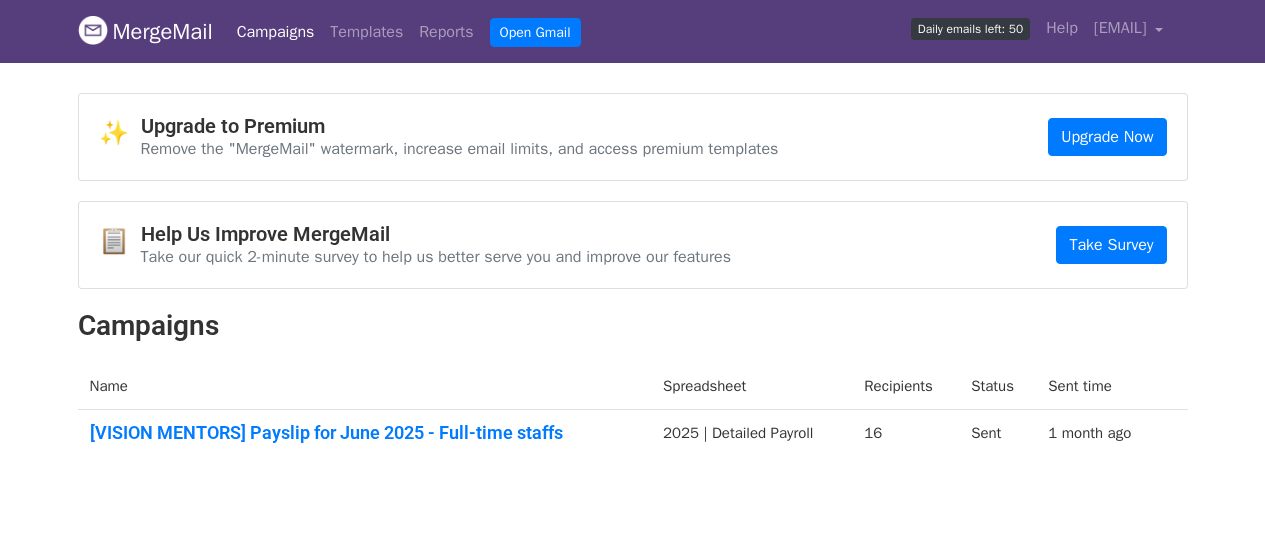 scroll, scrollTop: 0, scrollLeft: 0, axis: both 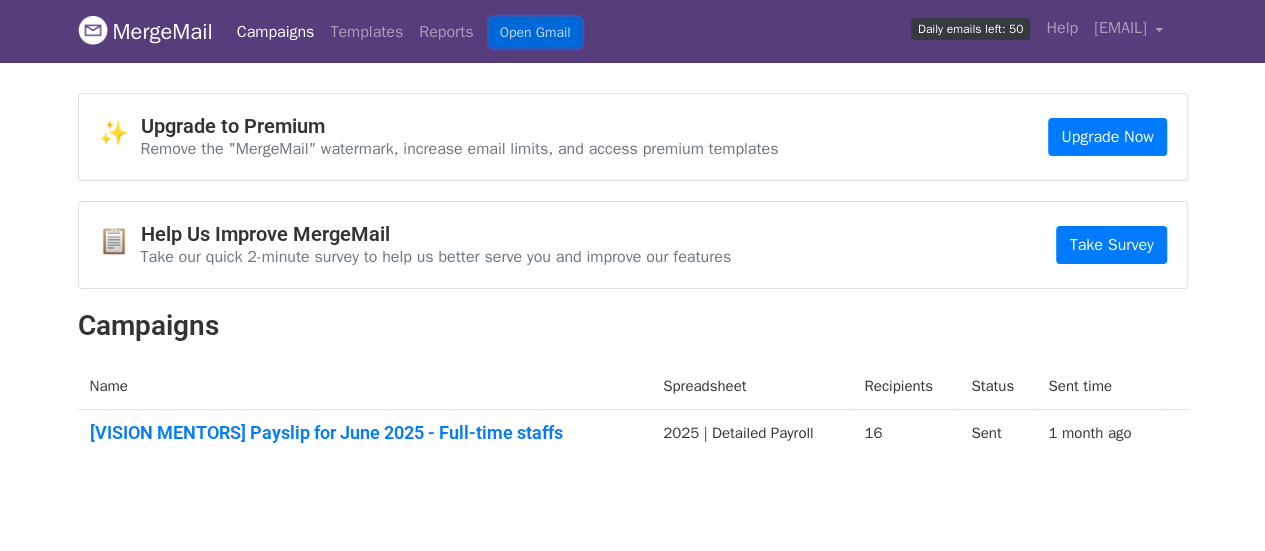 click on "Open Gmail" at bounding box center [535, 32] 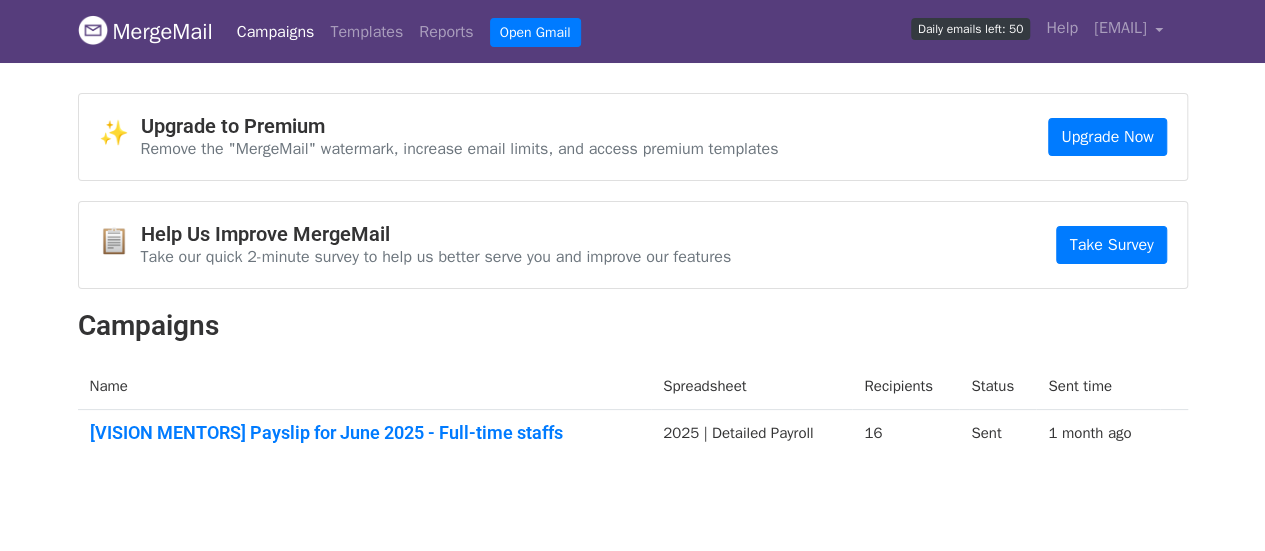 click on "MergeMail" at bounding box center (145, 32) 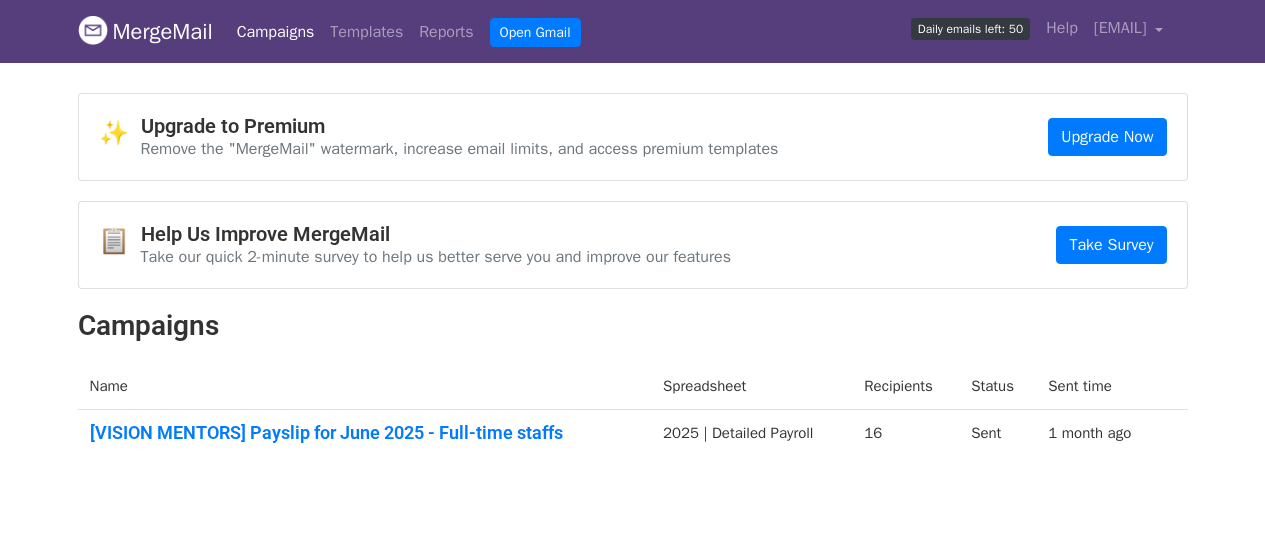 scroll, scrollTop: 0, scrollLeft: 0, axis: both 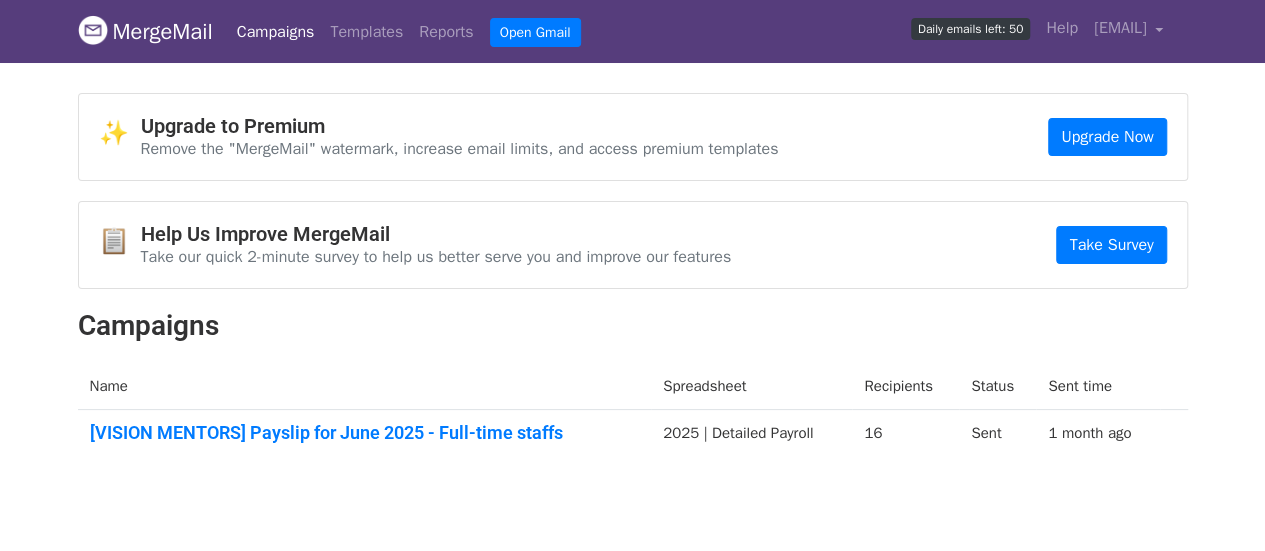 click on "Open Gmail" at bounding box center (531, 32) 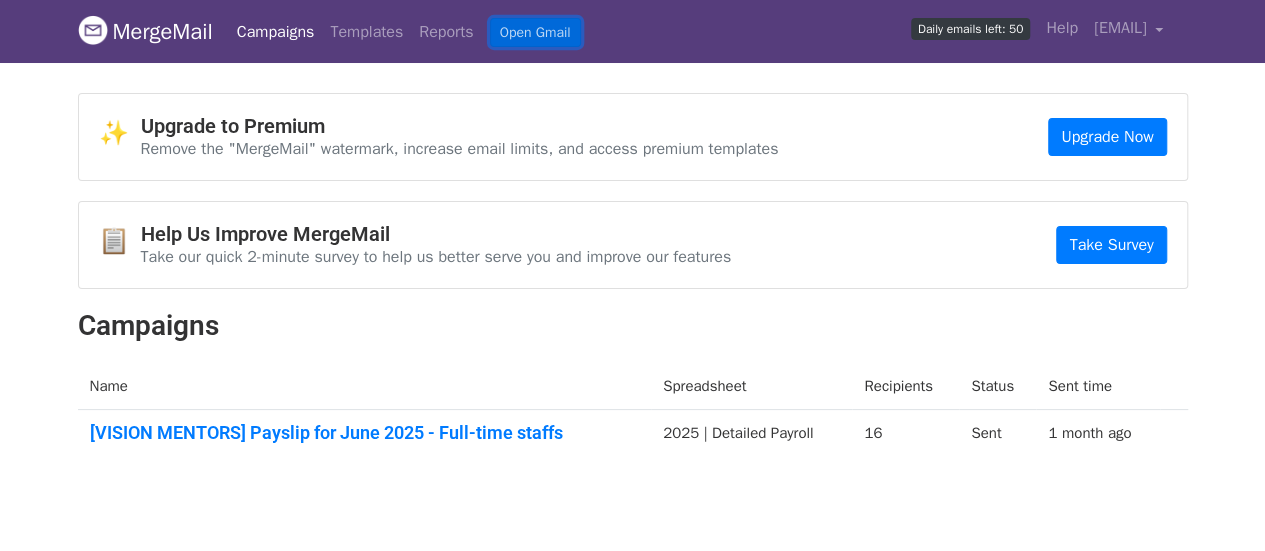 click on "Open Gmail" at bounding box center [535, 32] 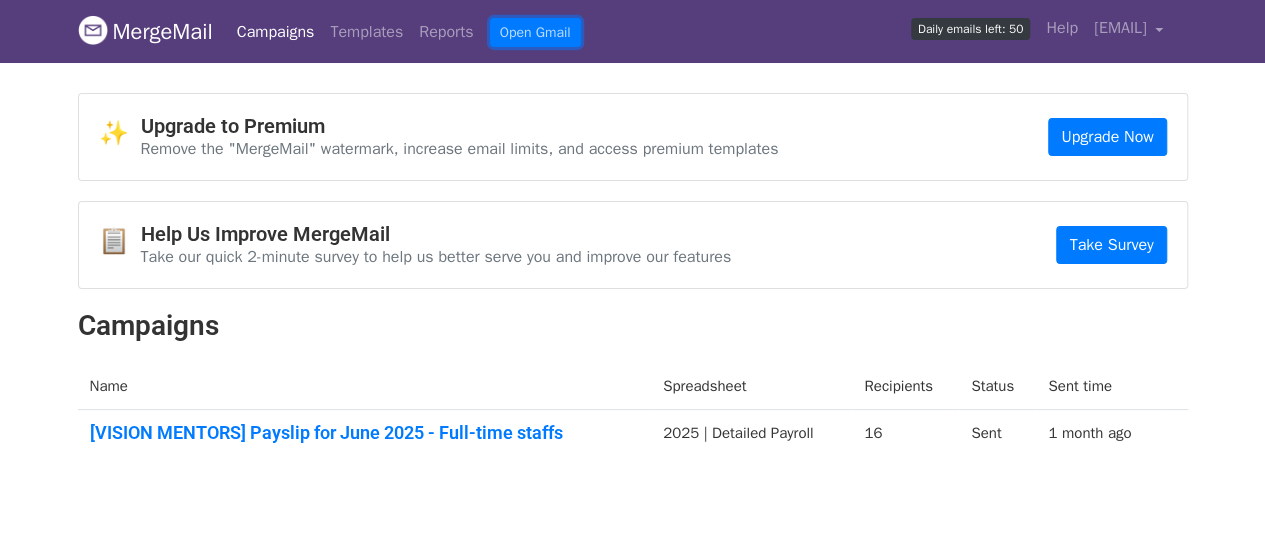 scroll, scrollTop: 87, scrollLeft: 0, axis: vertical 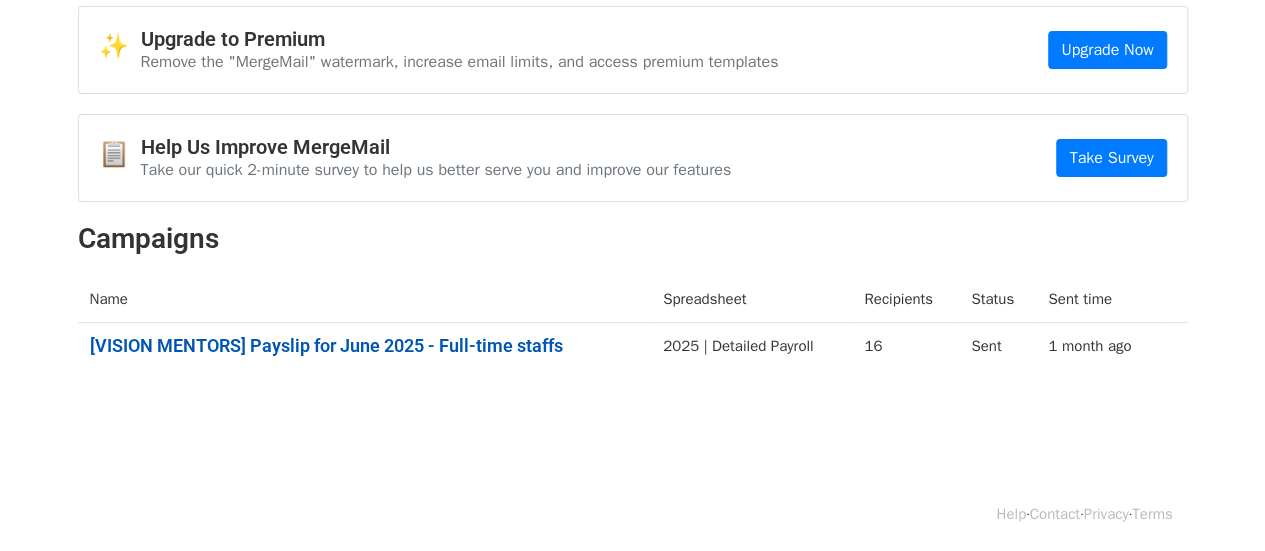 click on "[VISION MENTORS] Payslip for June 2025 - Full-time staffs" at bounding box center [365, 346] 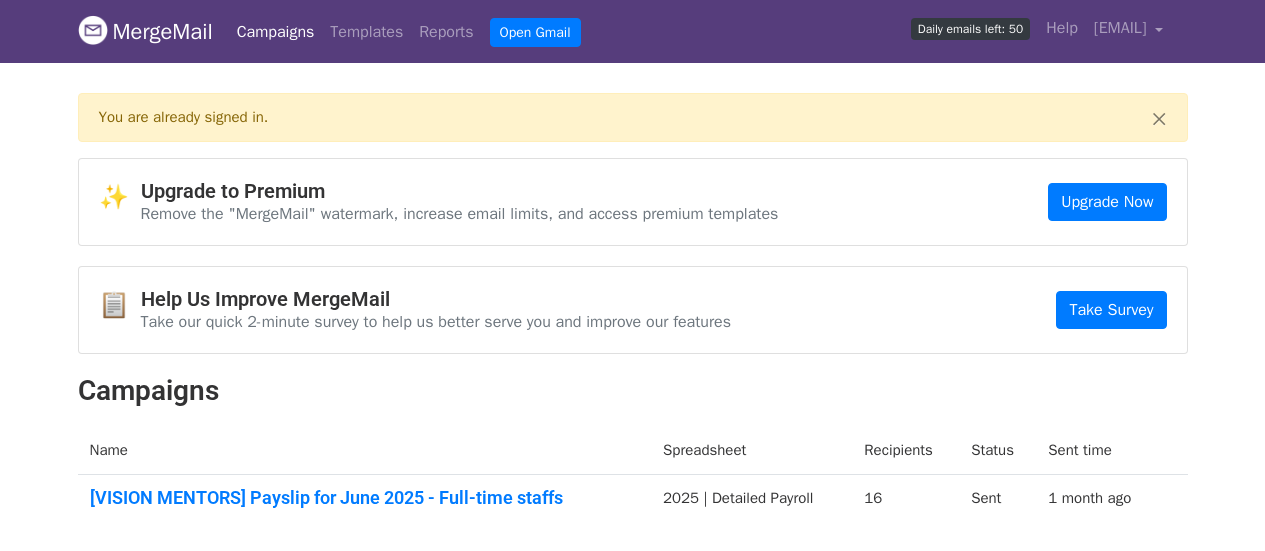 scroll, scrollTop: 0, scrollLeft: 0, axis: both 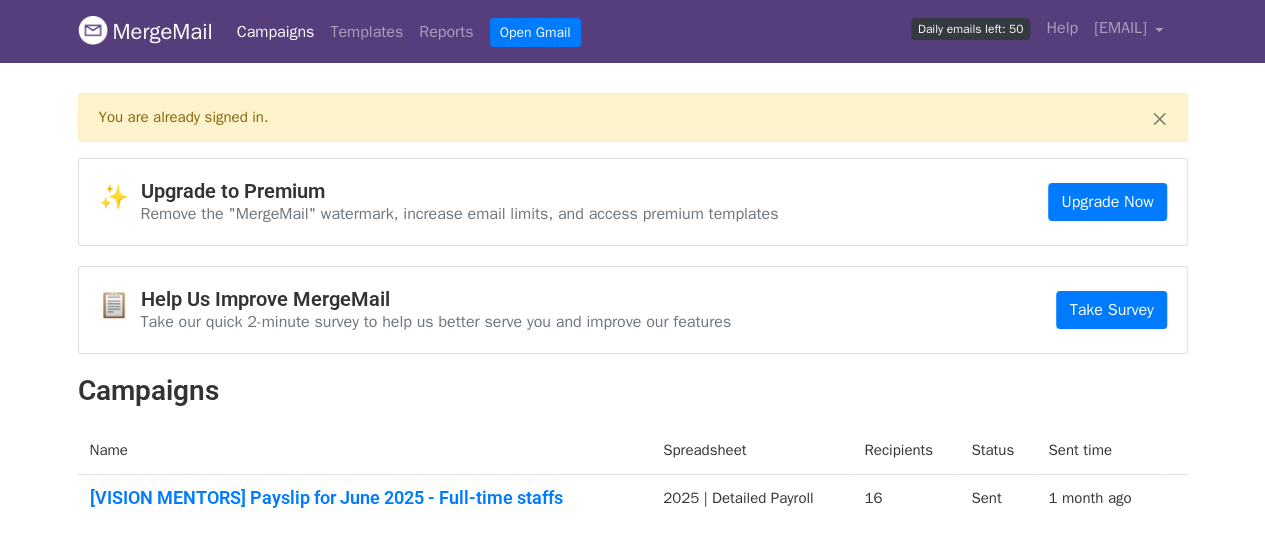 click on "×
You are already signed in." at bounding box center (633, 117) 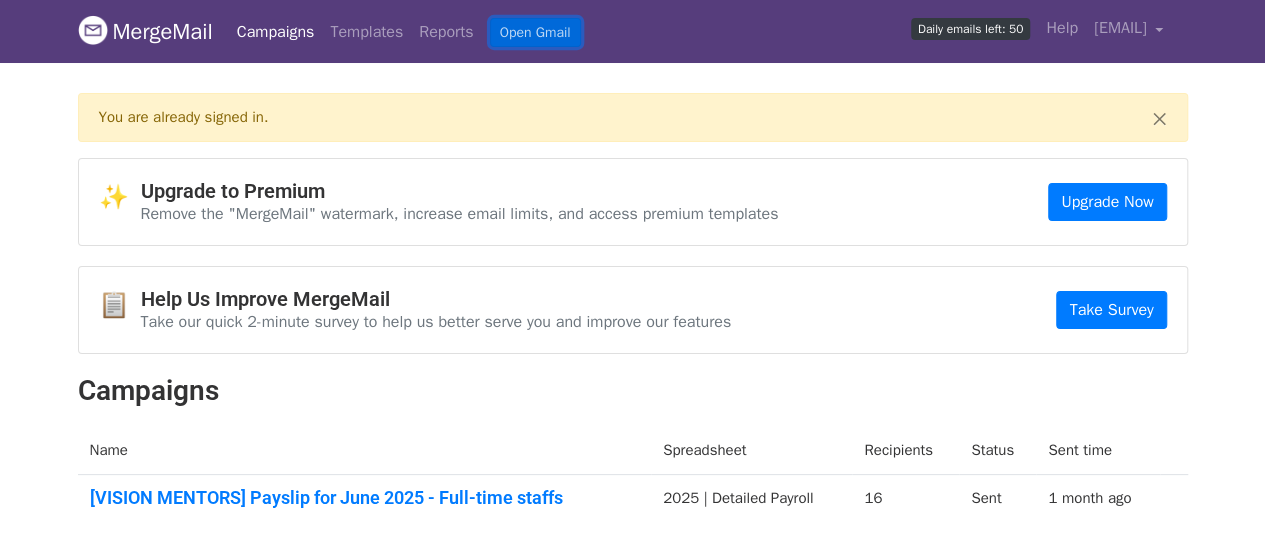 click on "Open Gmail" at bounding box center (535, 32) 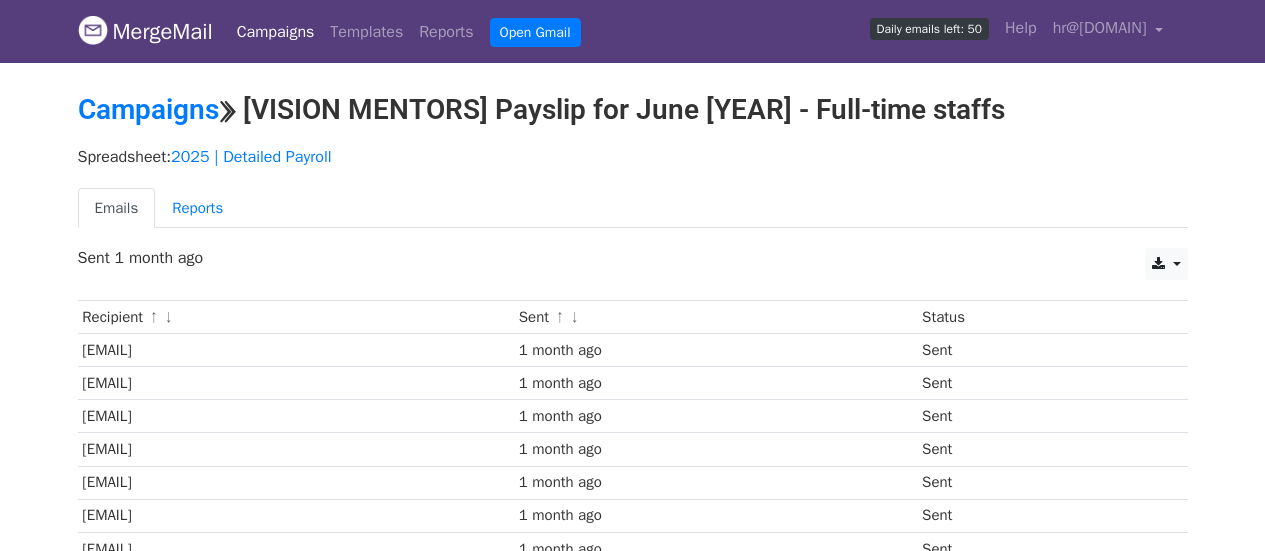 scroll, scrollTop: 0, scrollLeft: 0, axis: both 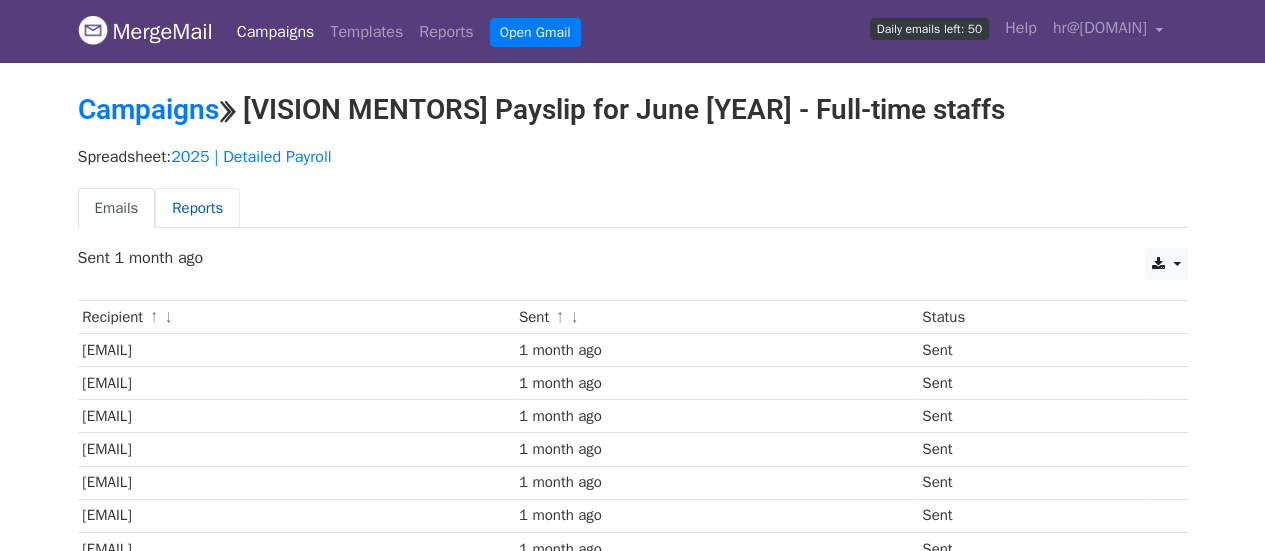 click on "Reports" at bounding box center (197, 208) 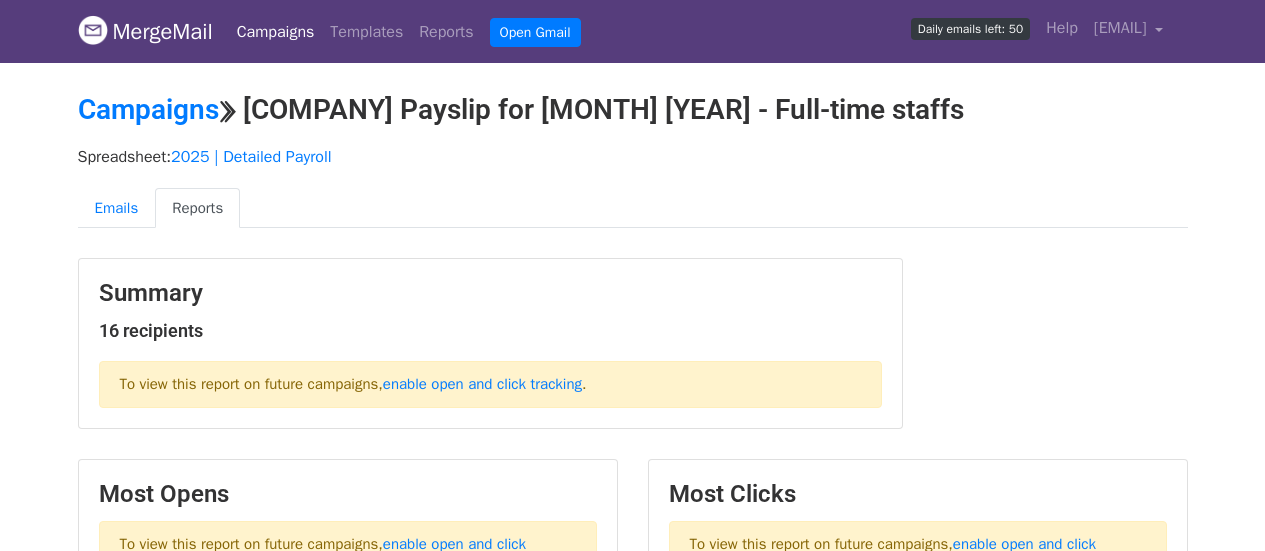 scroll, scrollTop: 0, scrollLeft: 0, axis: both 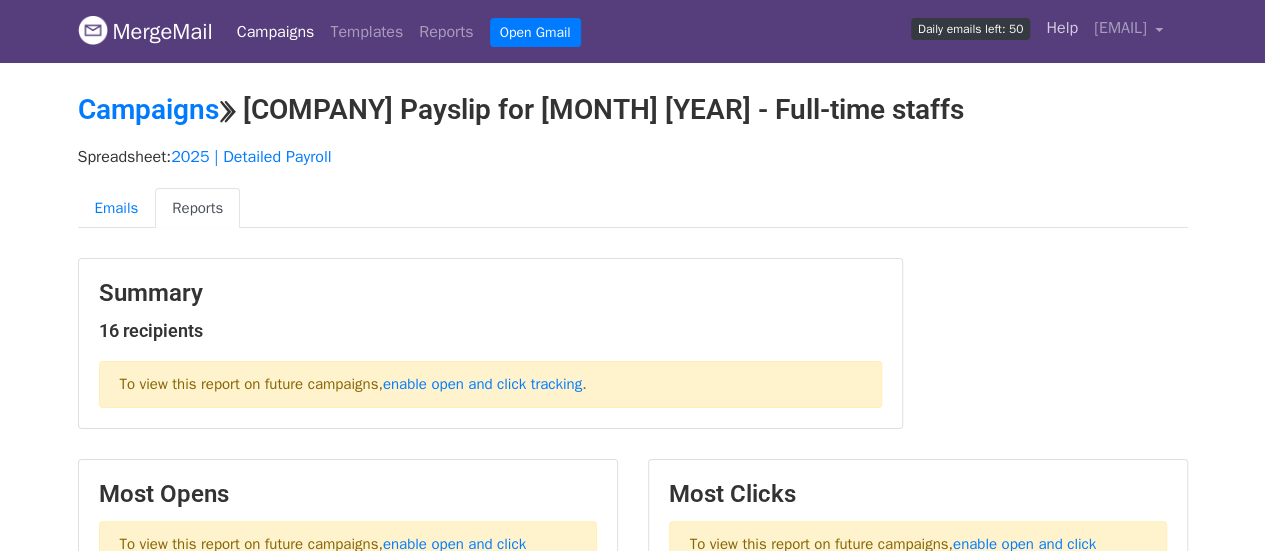 drag, startPoint x: 559, startPoint y: 31, endPoint x: 926, endPoint y: 34, distance: 367.01227 